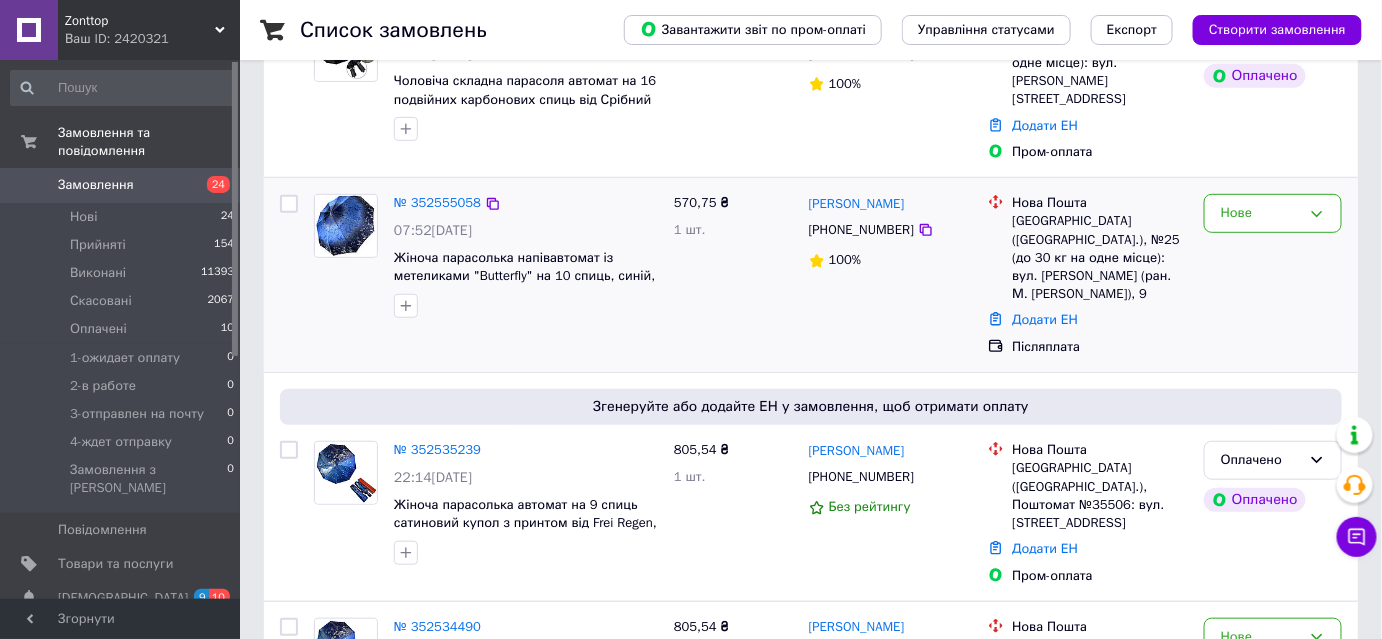 scroll, scrollTop: 272, scrollLeft: 0, axis: vertical 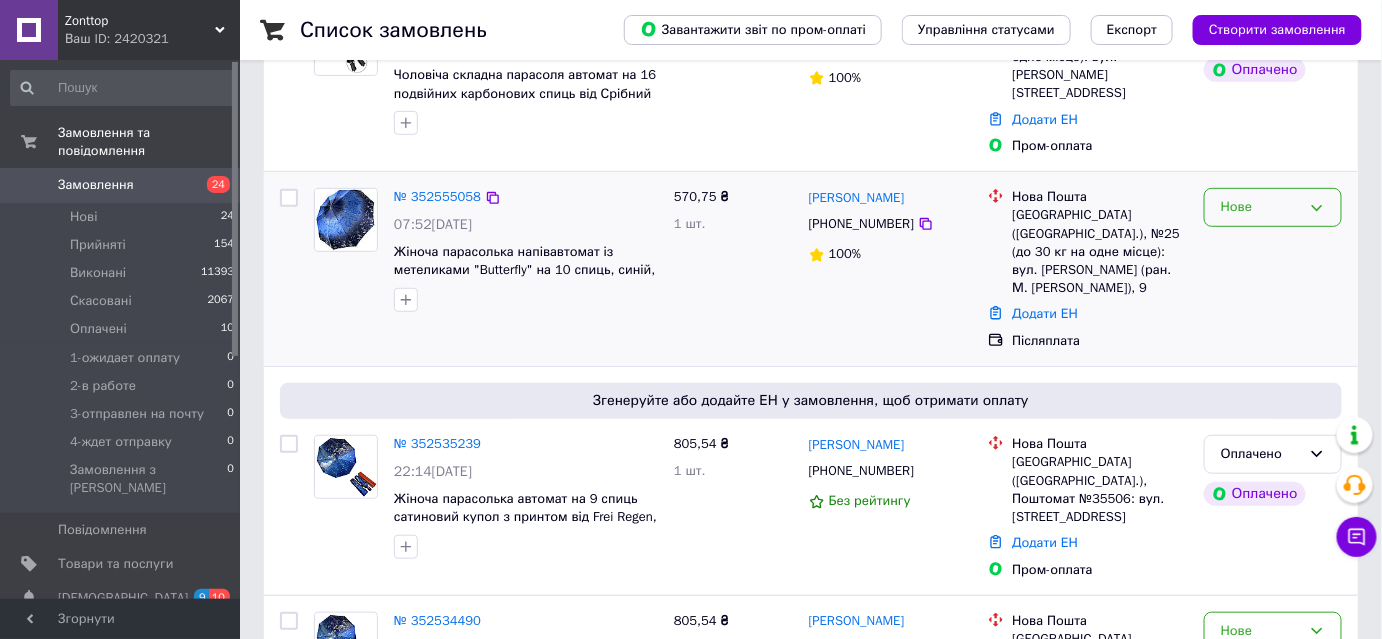 click on "Нове" at bounding box center [1273, 207] 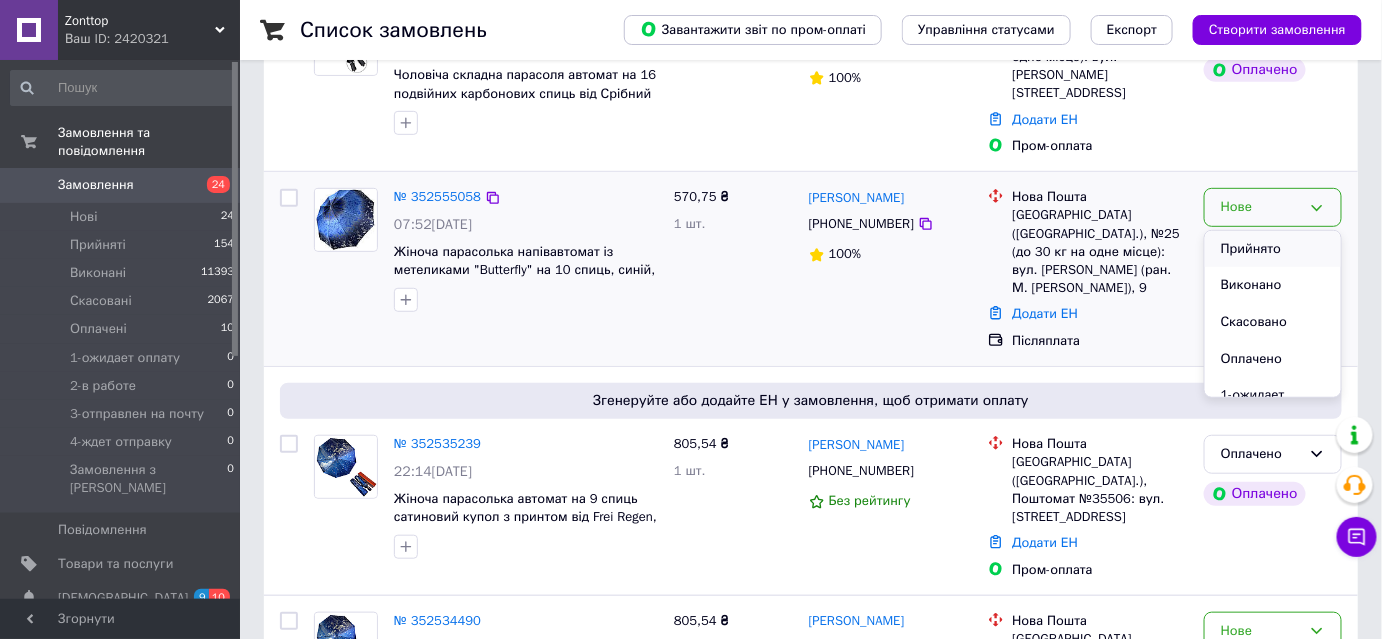 click on "Прийнято" at bounding box center [1273, 249] 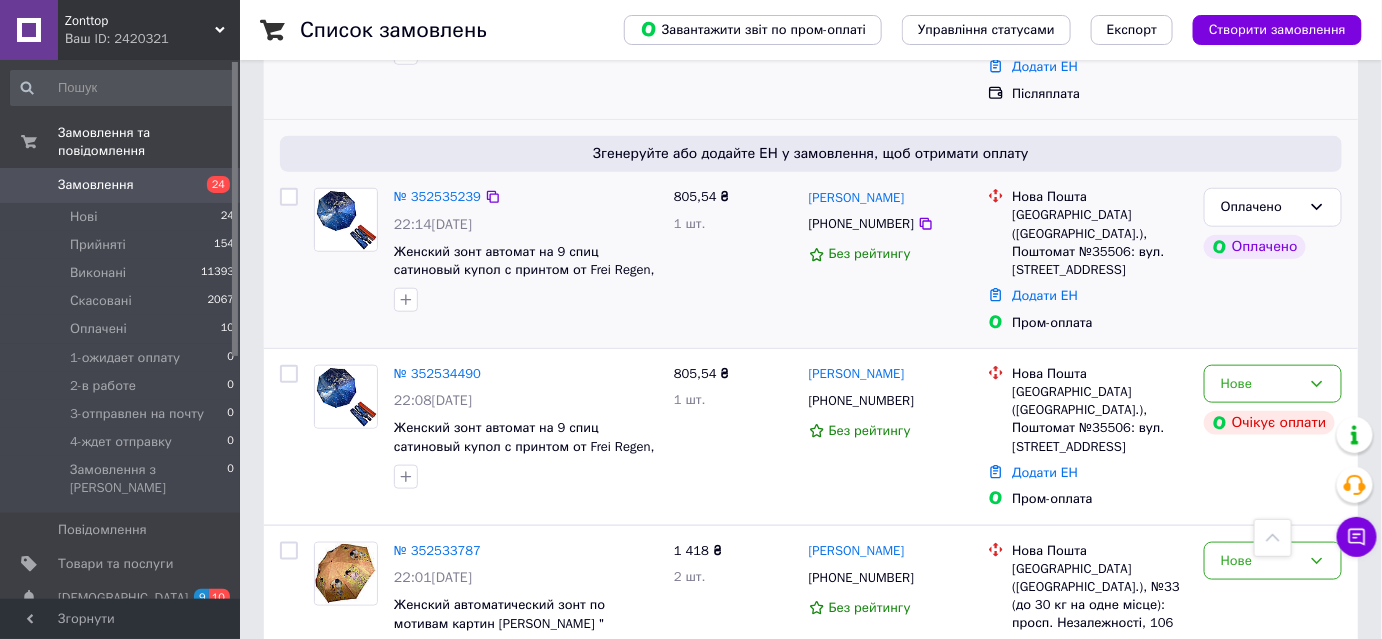scroll, scrollTop: 545, scrollLeft: 0, axis: vertical 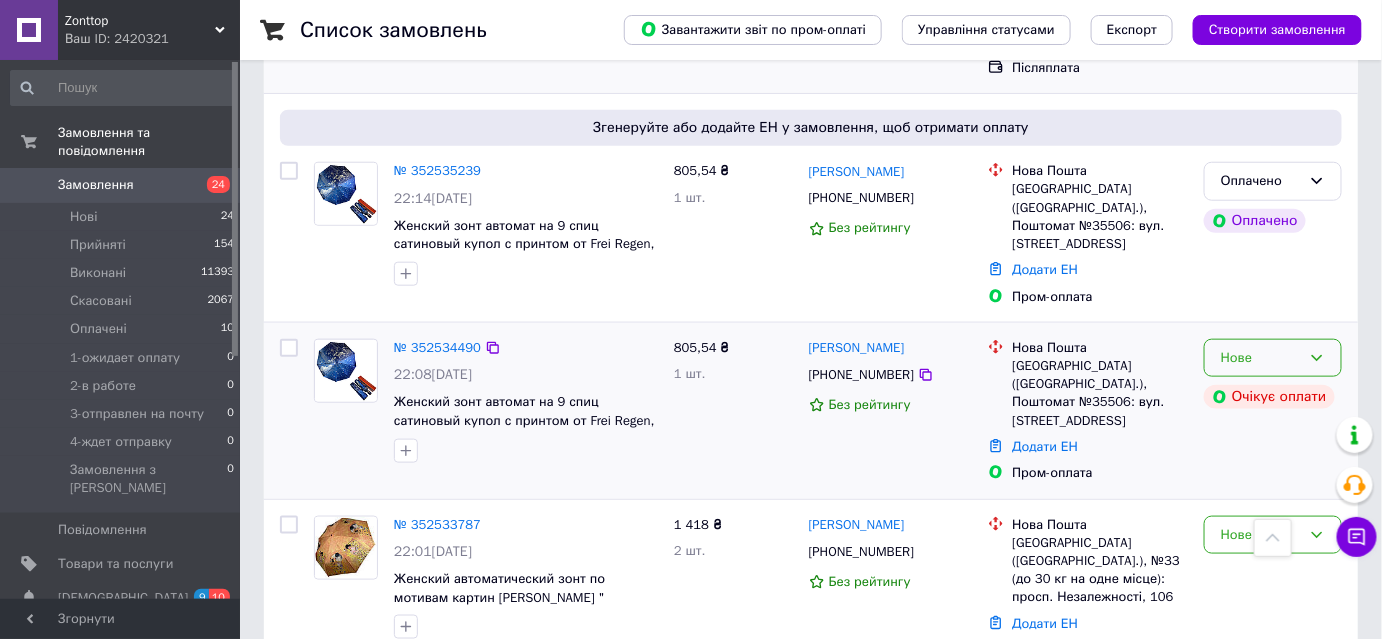 click on "Нове" at bounding box center (1261, 358) 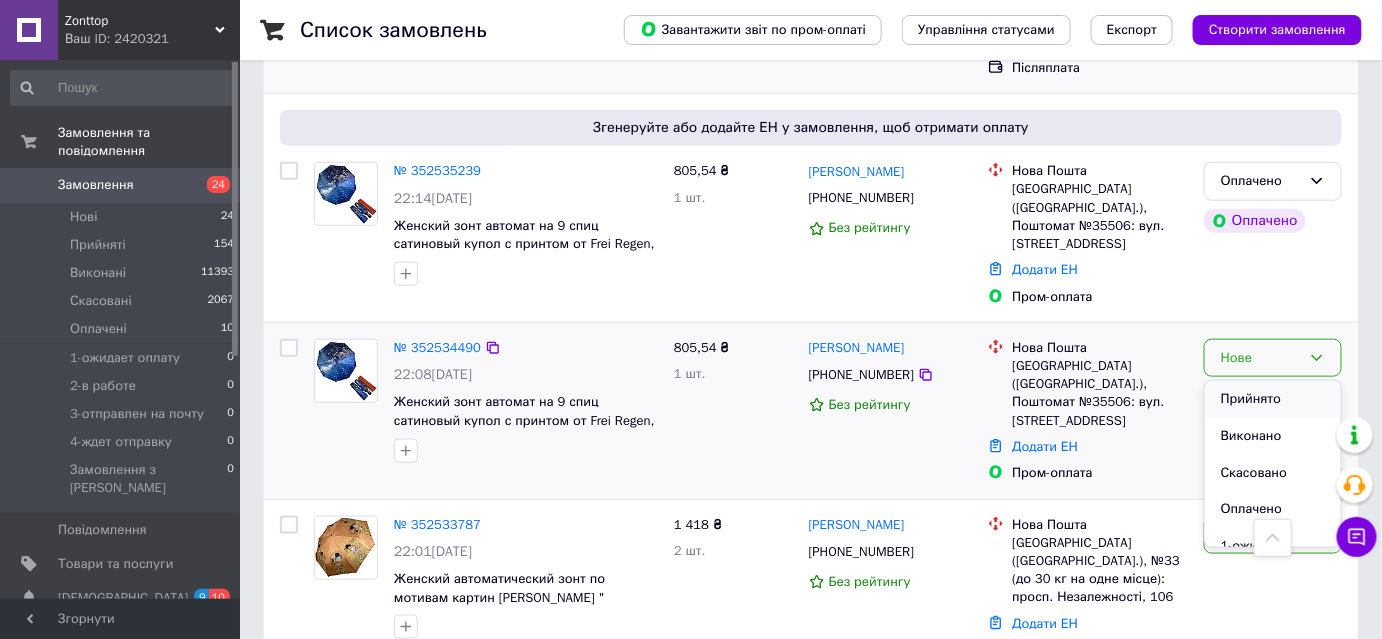 click on "Прийнято" at bounding box center (1273, 399) 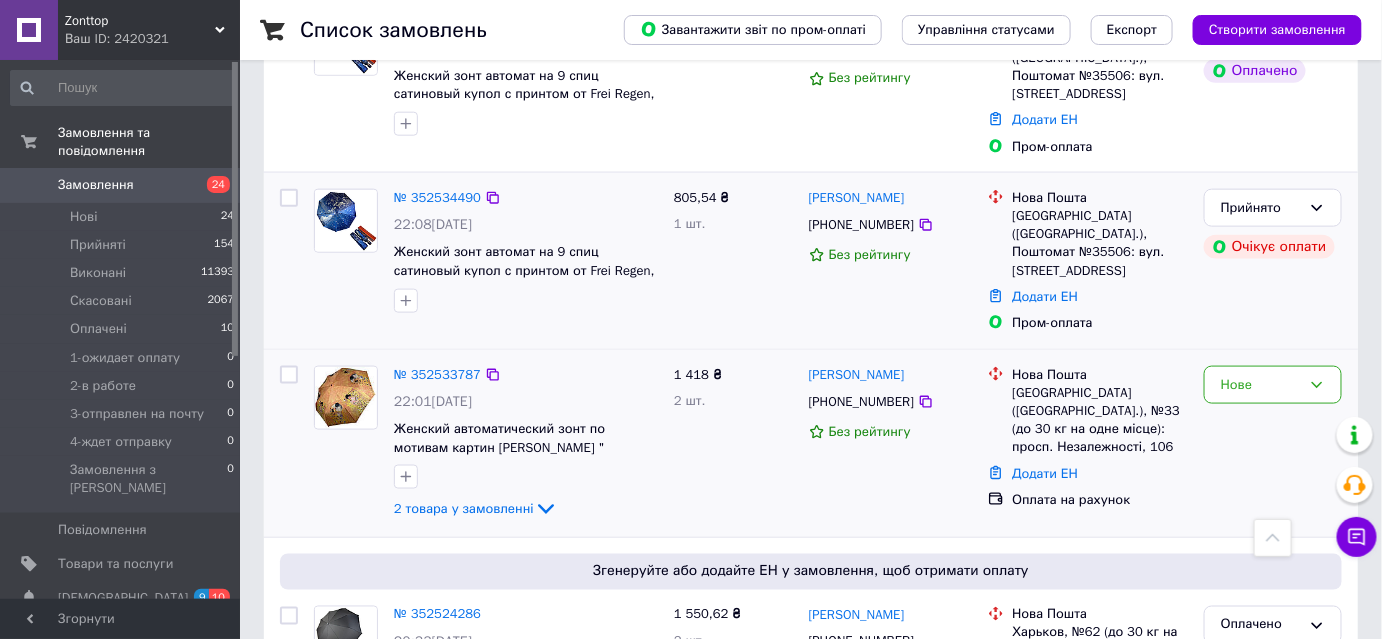 scroll, scrollTop: 727, scrollLeft: 0, axis: vertical 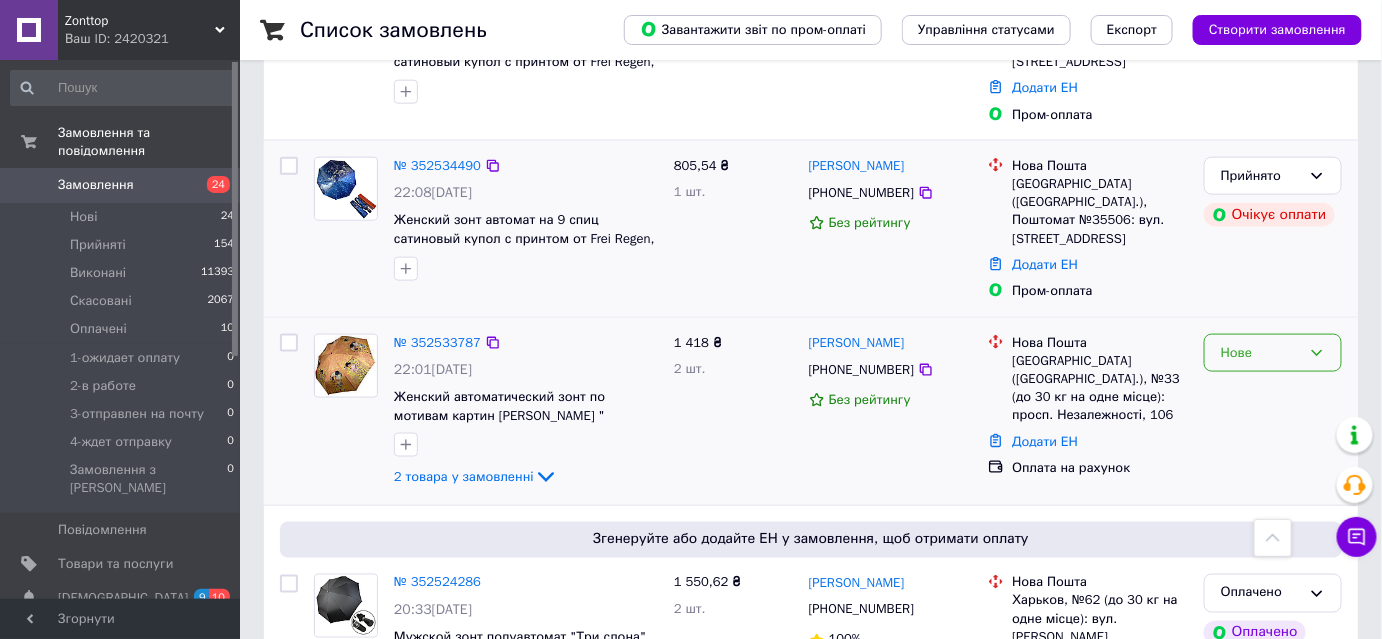 click on "Нове" at bounding box center (1261, 353) 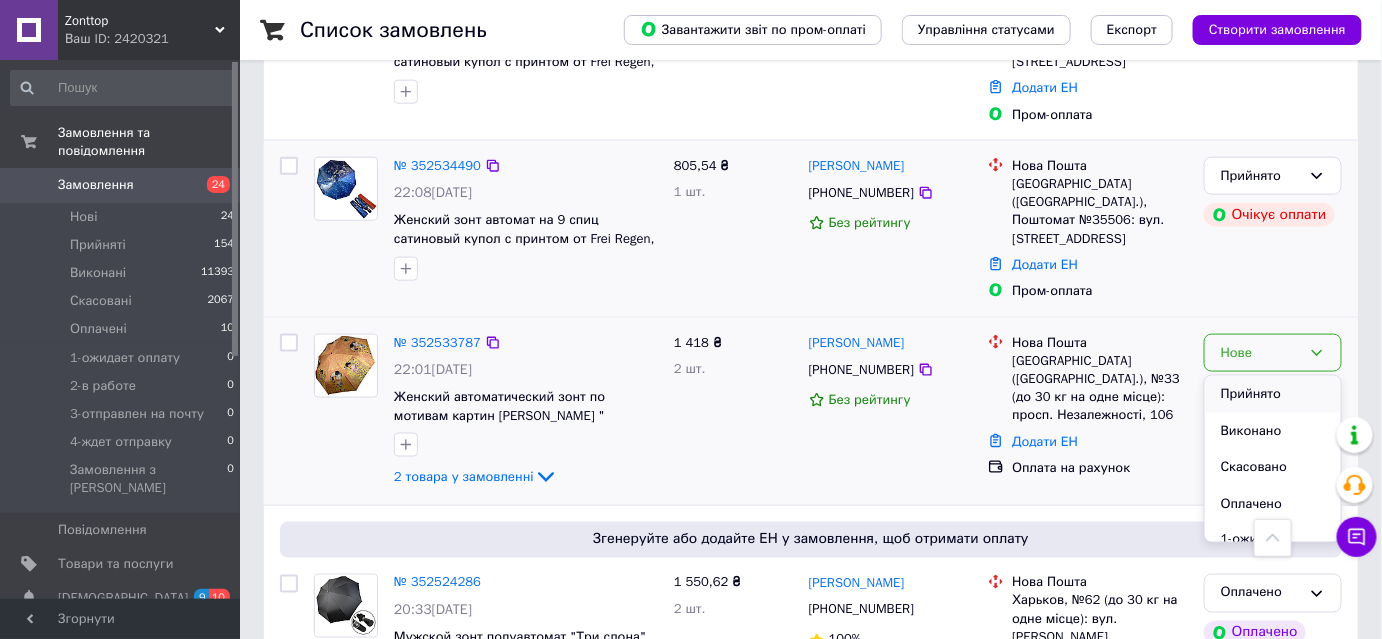 click on "Прийнято" at bounding box center [1273, 394] 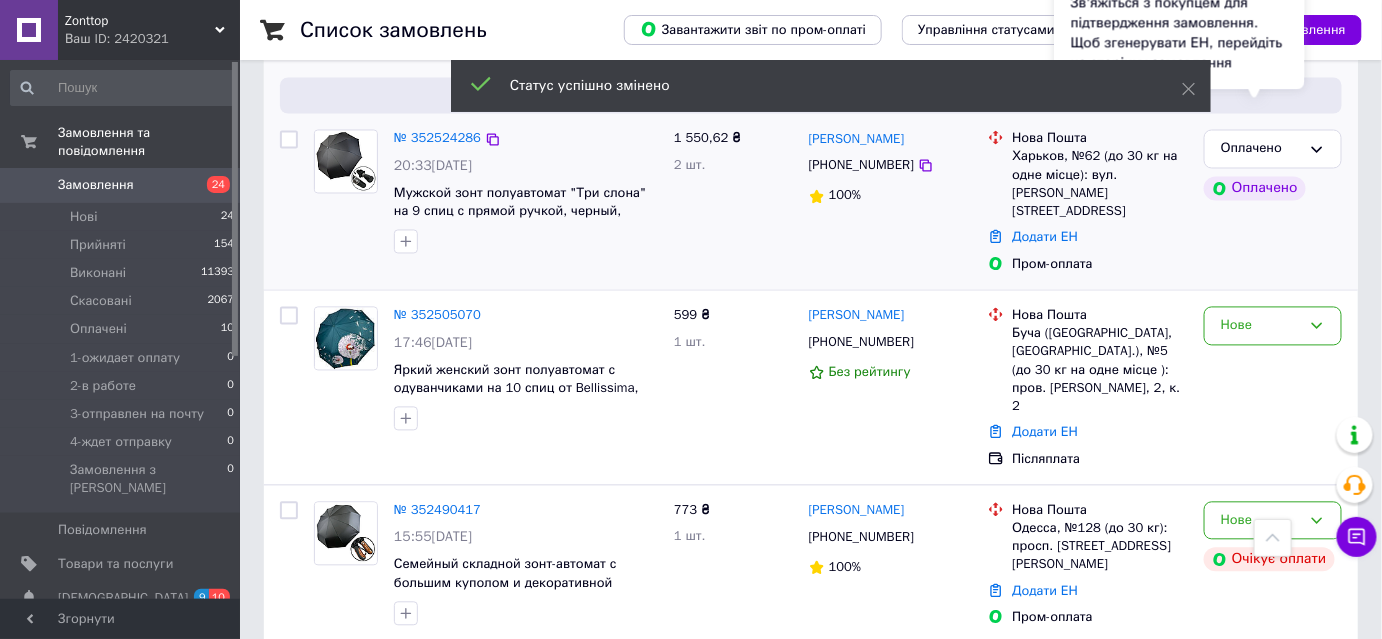 scroll, scrollTop: 1181, scrollLeft: 0, axis: vertical 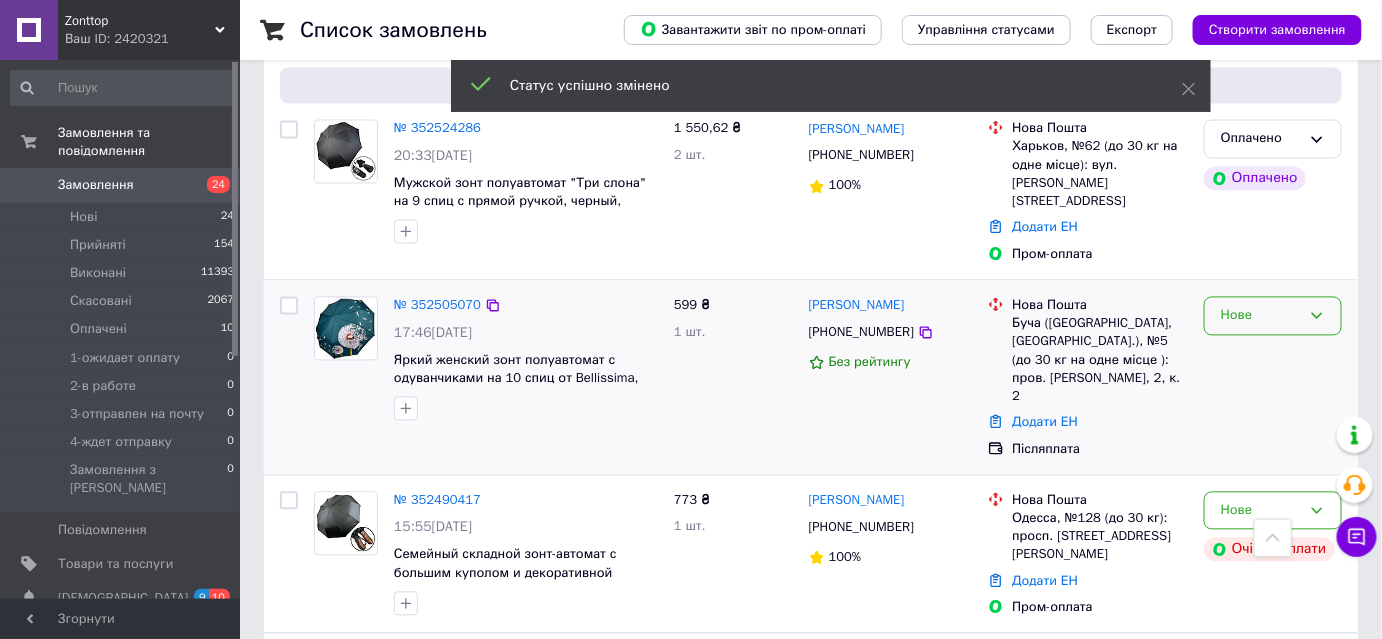 click on "Нове" at bounding box center [1273, 316] 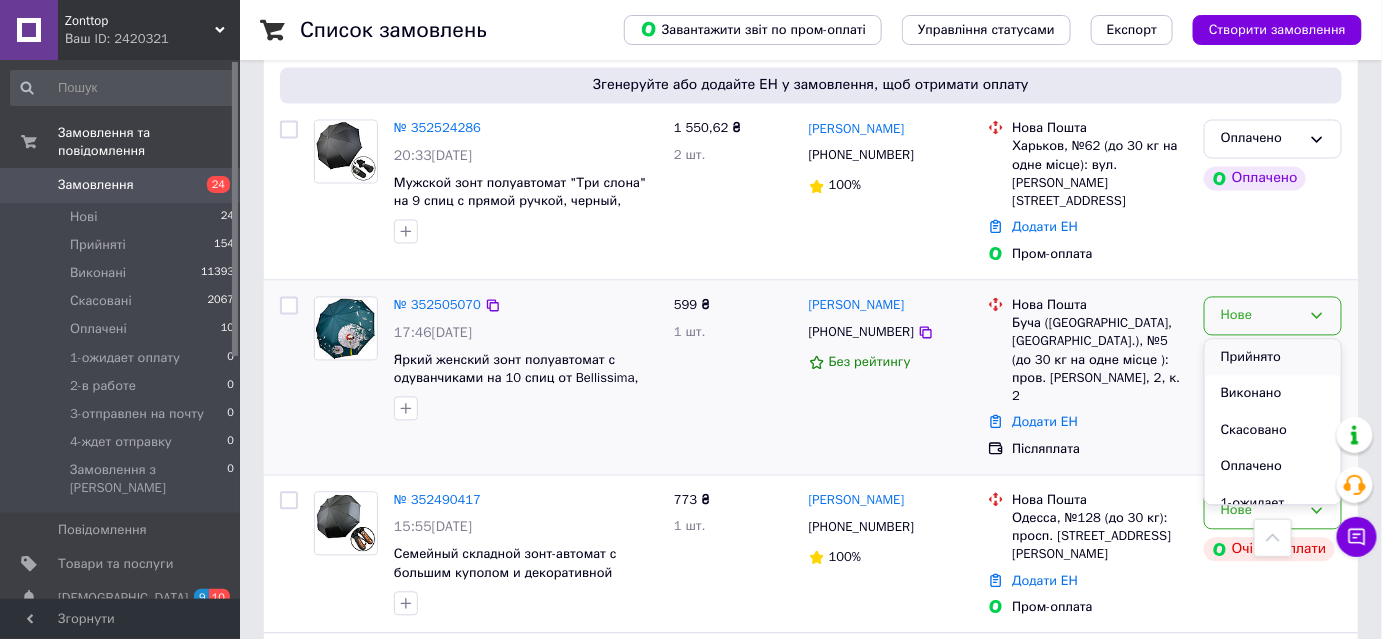 click on "Прийнято" at bounding box center (1273, 358) 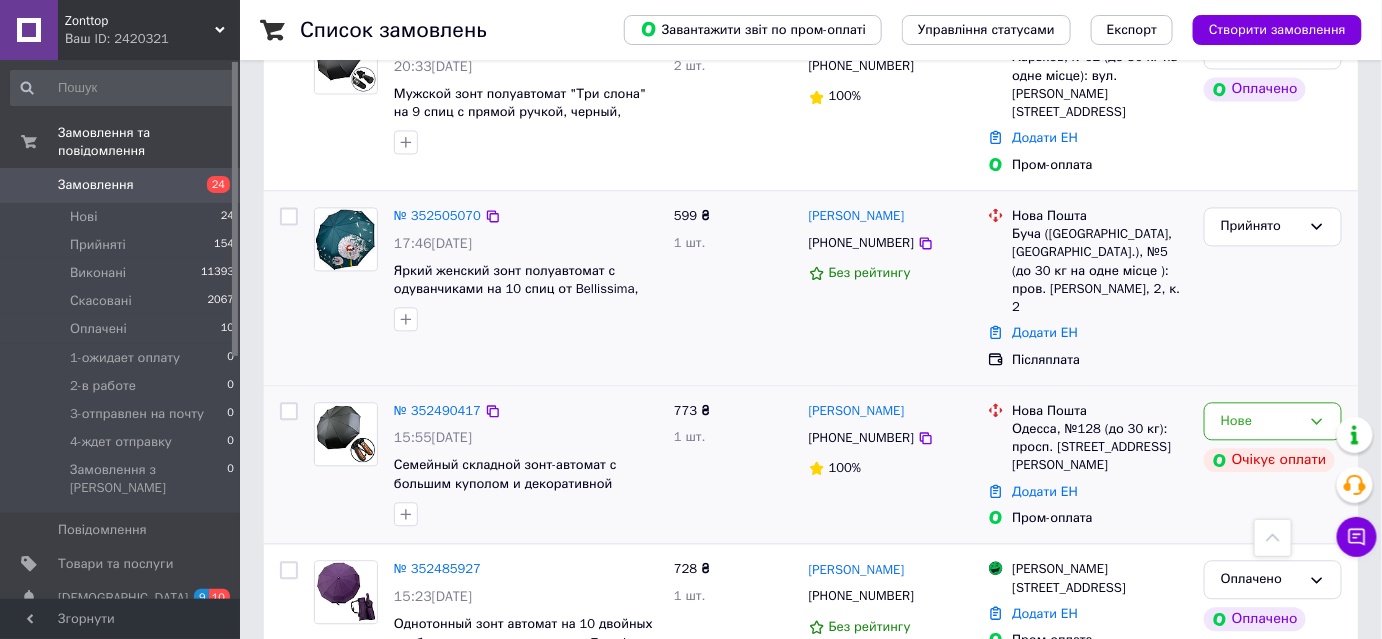 scroll, scrollTop: 1272, scrollLeft: 0, axis: vertical 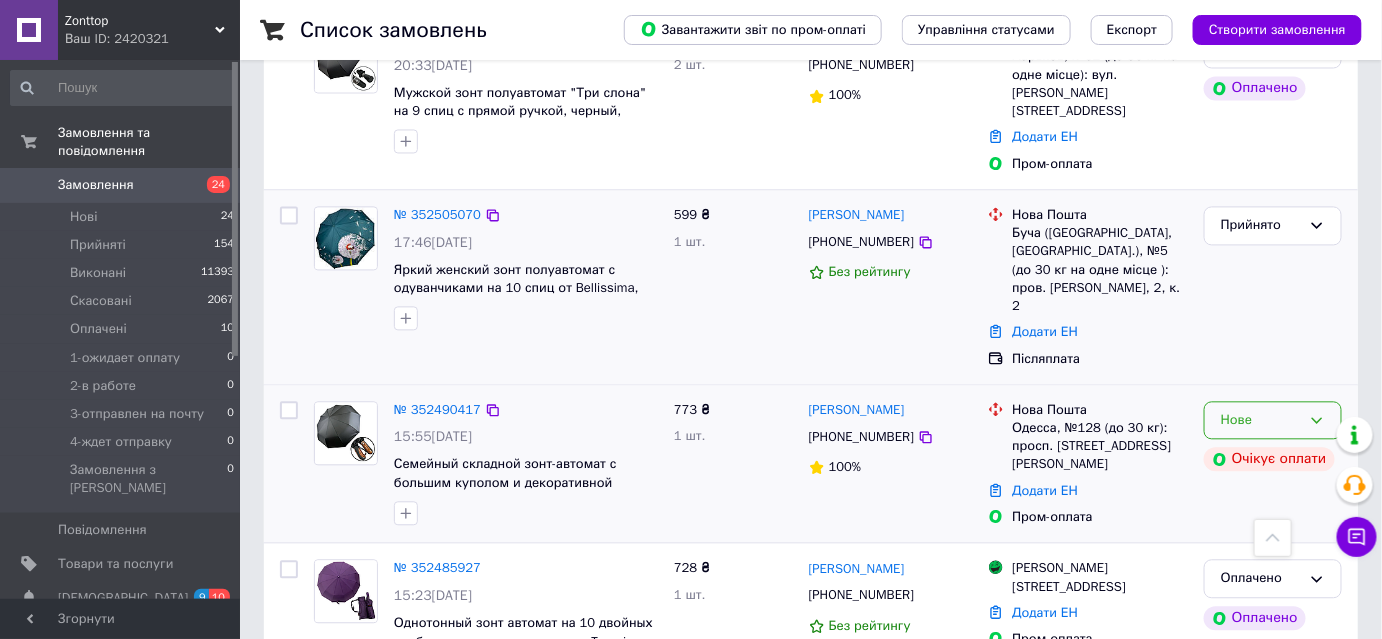 click on "Нове" at bounding box center [1261, 420] 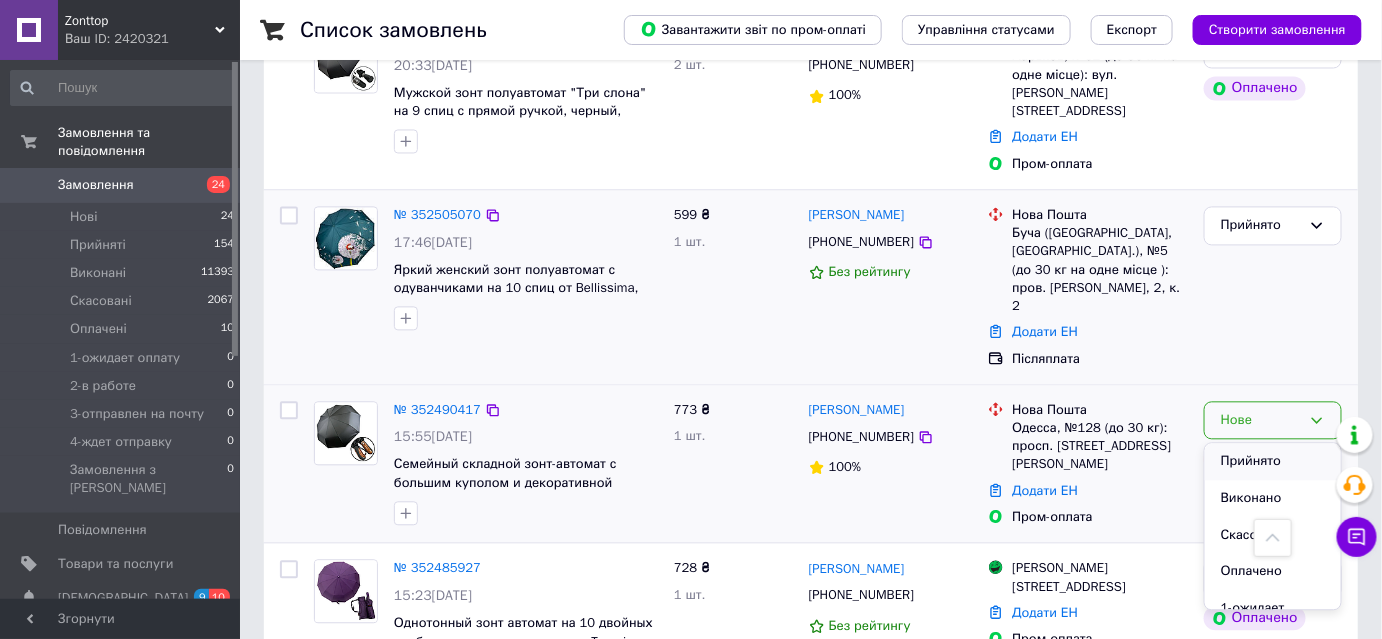 click on "Прийнято" at bounding box center (1273, 461) 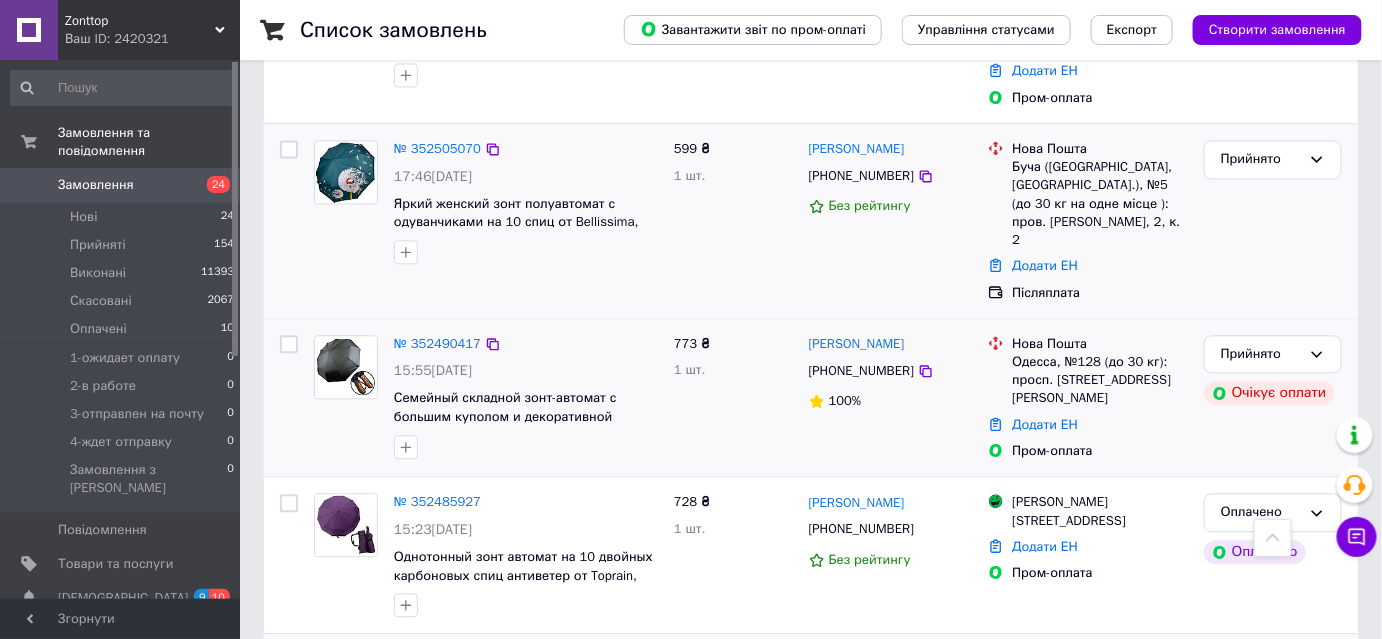 scroll, scrollTop: 1545, scrollLeft: 0, axis: vertical 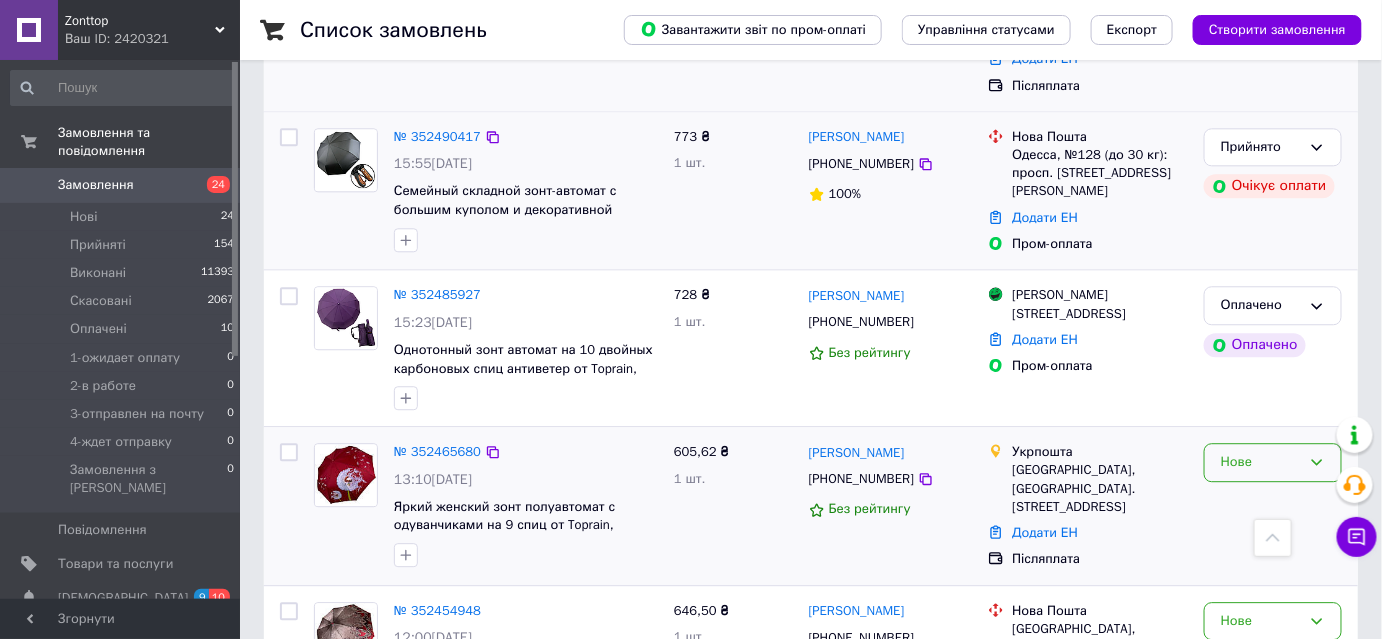 click on "Нове" at bounding box center [1261, 462] 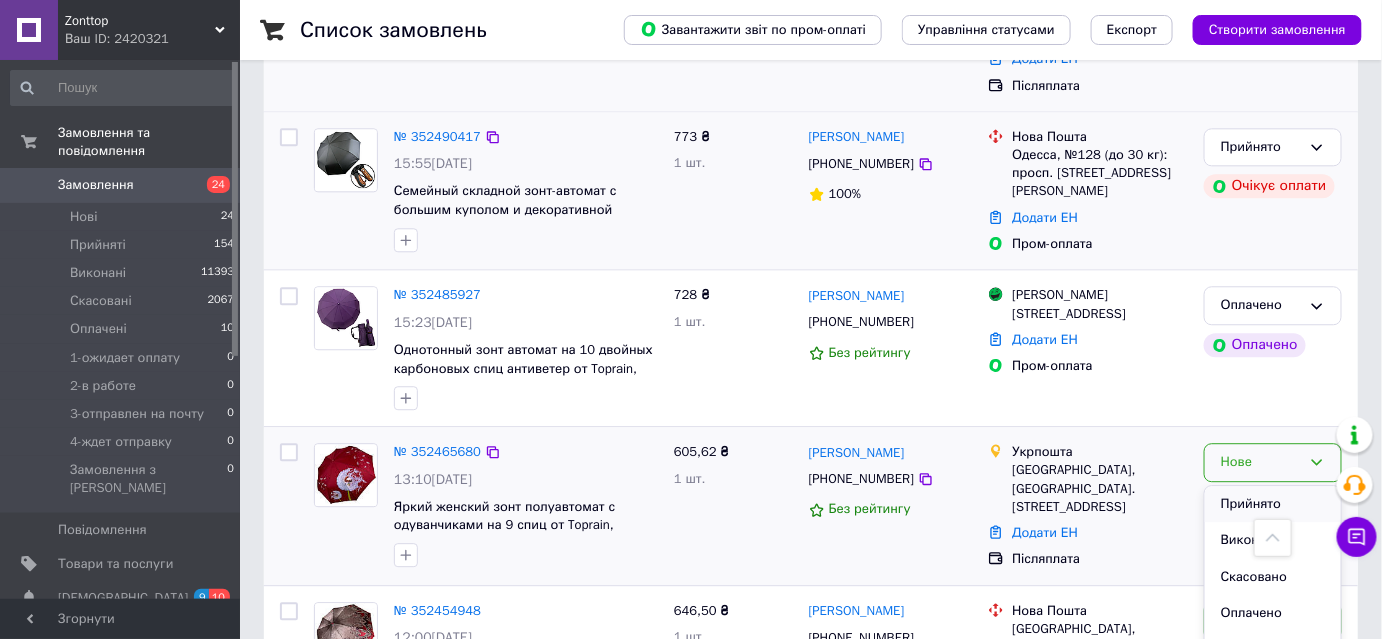 click on "Прийнято" at bounding box center [1273, 504] 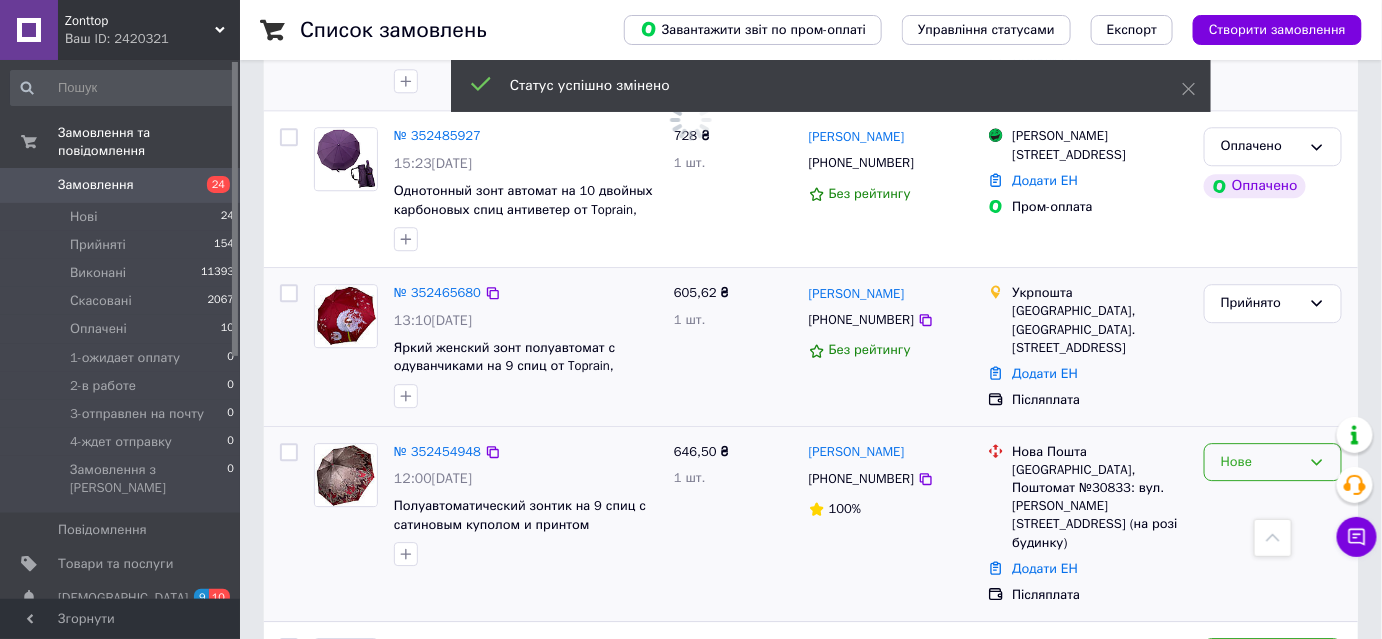 scroll, scrollTop: 1727, scrollLeft: 0, axis: vertical 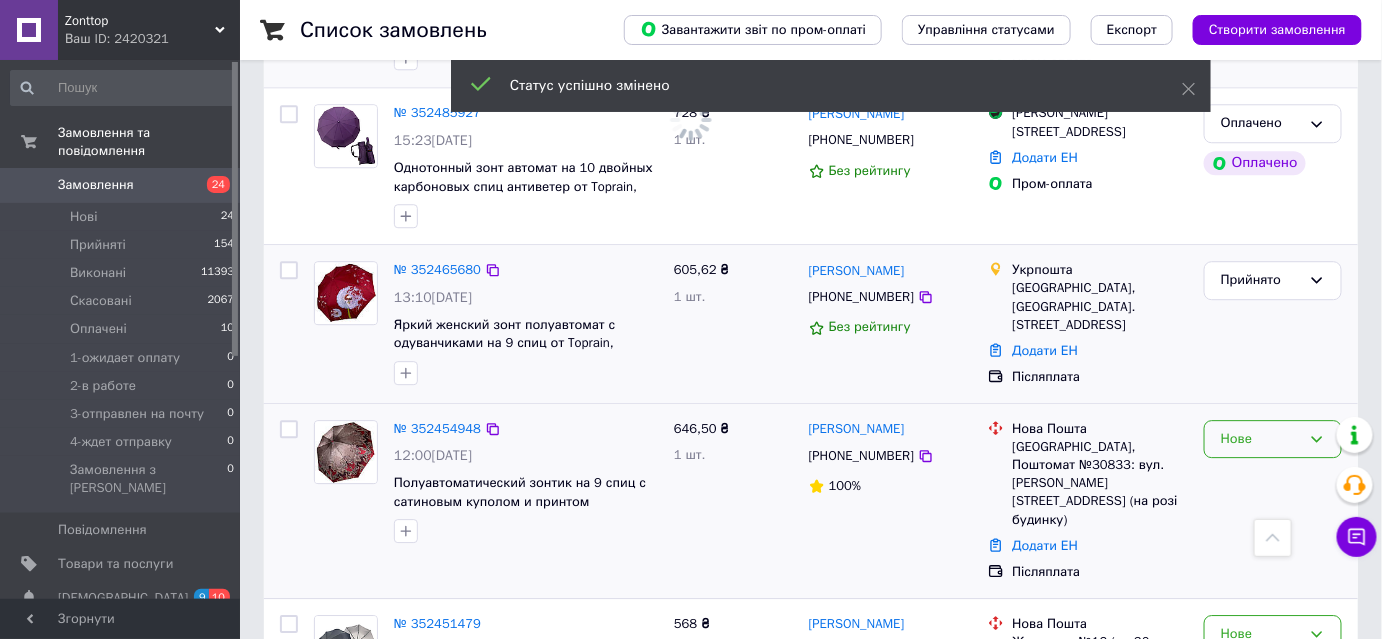 click on "Нове" at bounding box center [1261, 439] 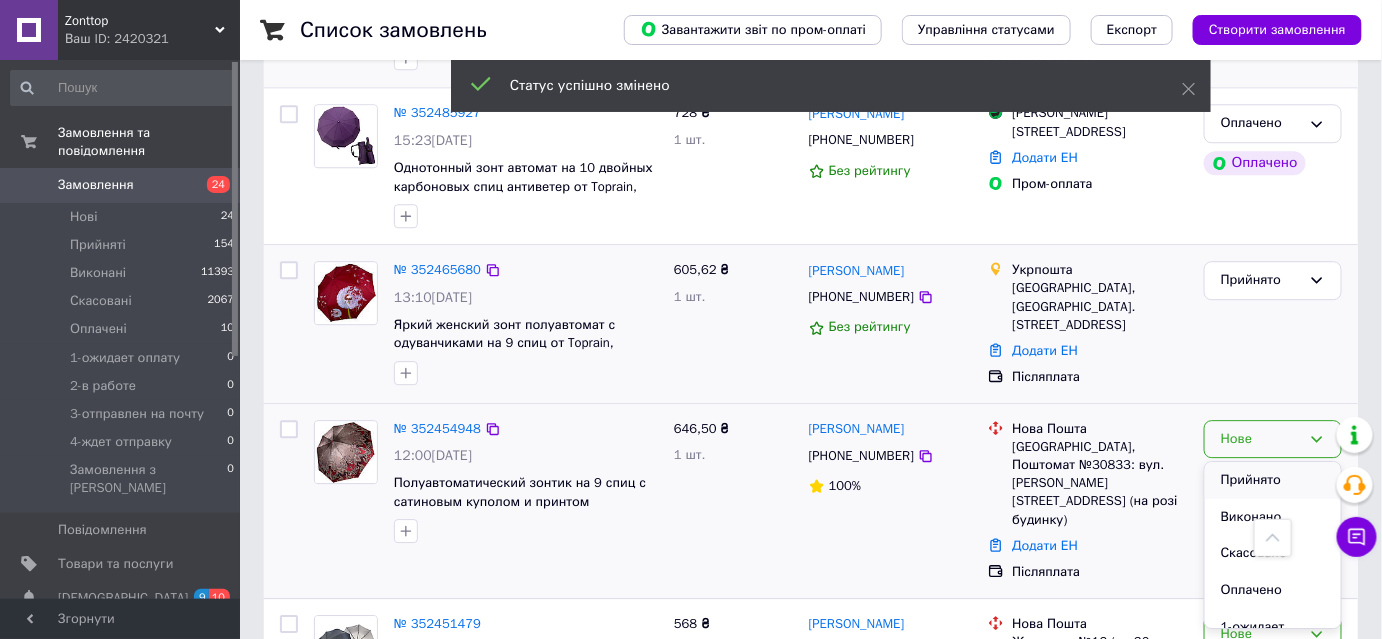 click on "Прийнято" at bounding box center [1273, 480] 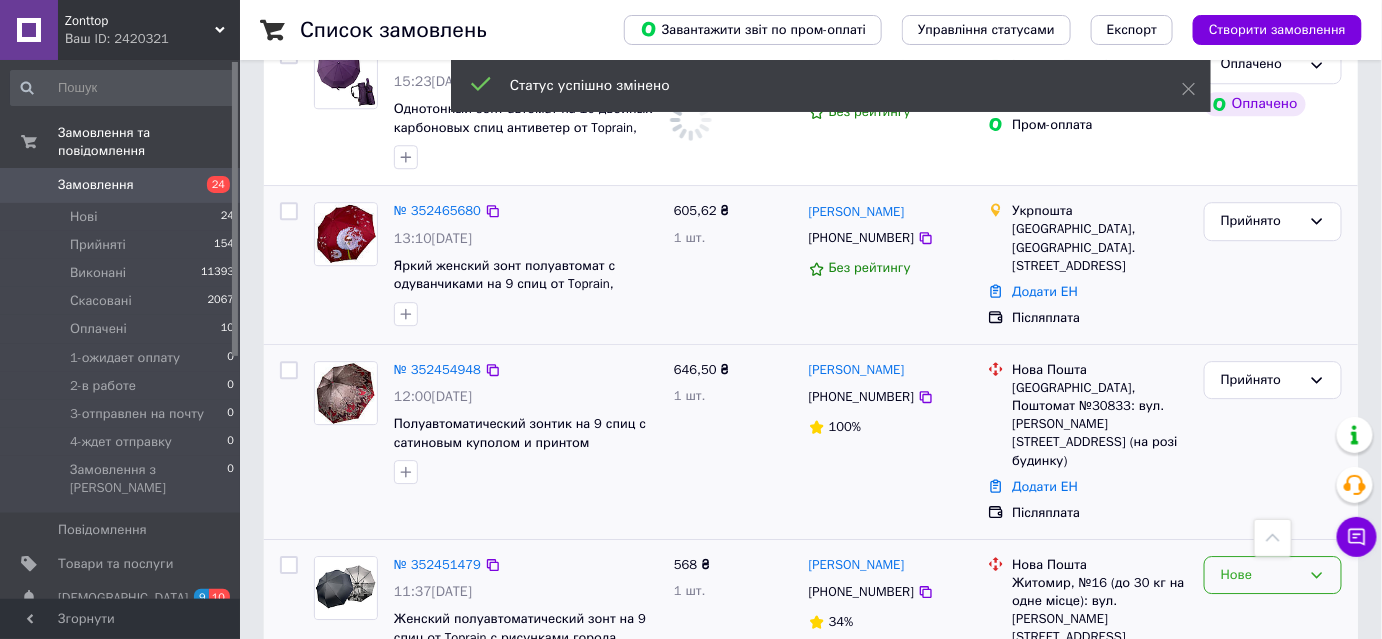 scroll, scrollTop: 1818, scrollLeft: 0, axis: vertical 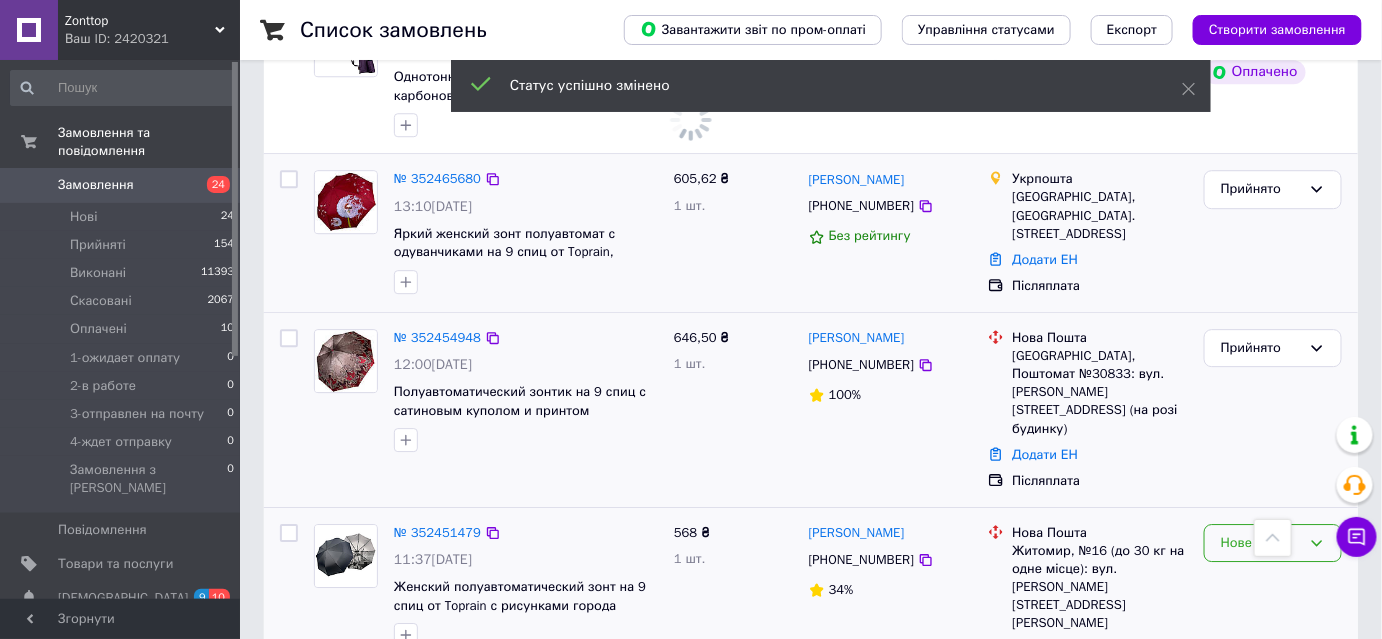click on "Нове" at bounding box center [1261, 543] 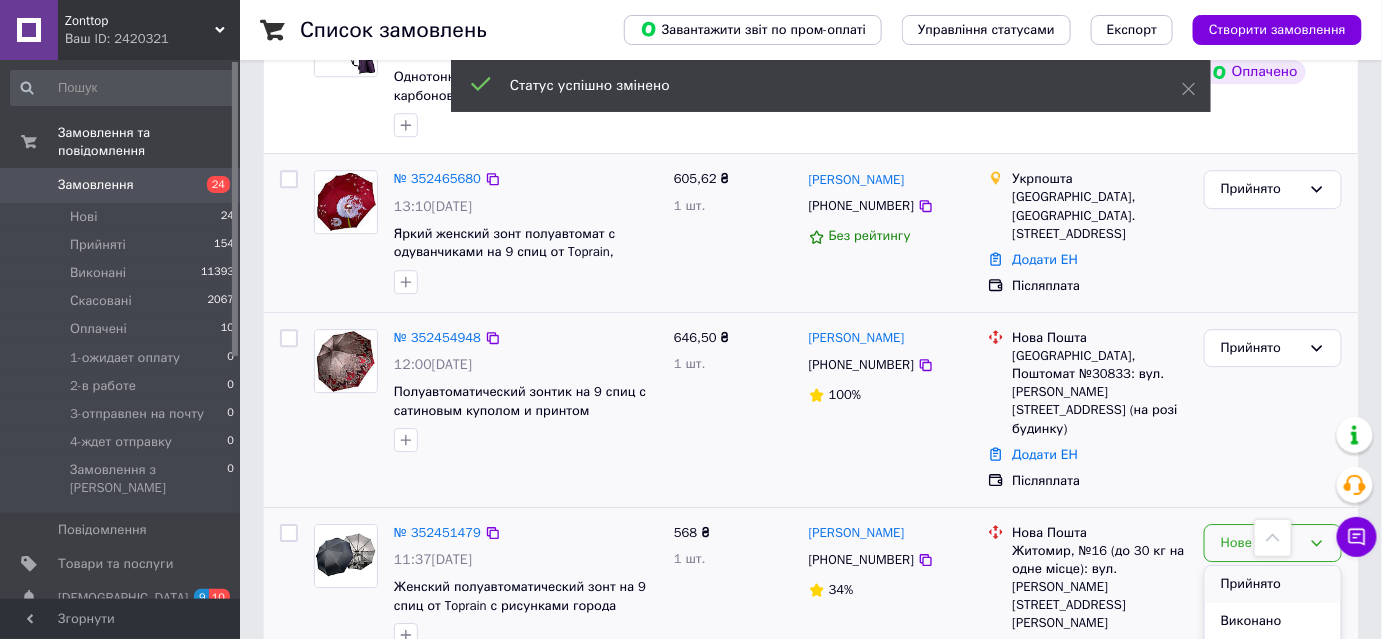 click on "Прийнято" at bounding box center [1273, 584] 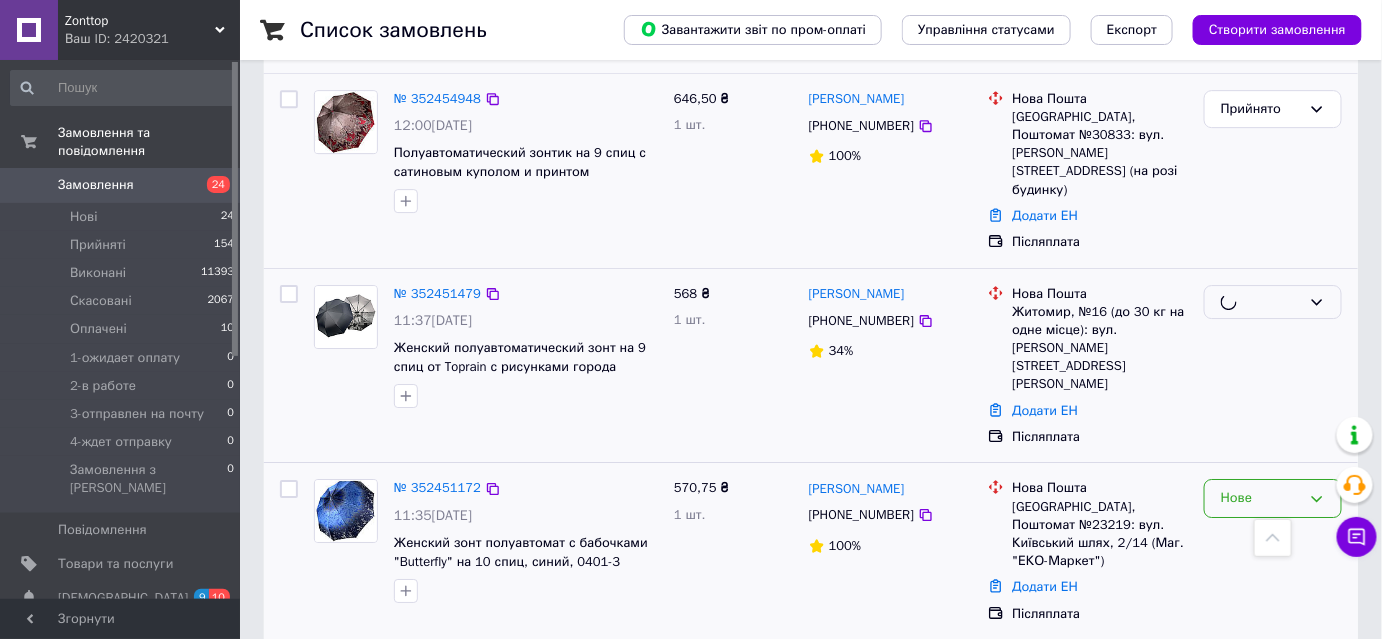 scroll, scrollTop: 2090, scrollLeft: 0, axis: vertical 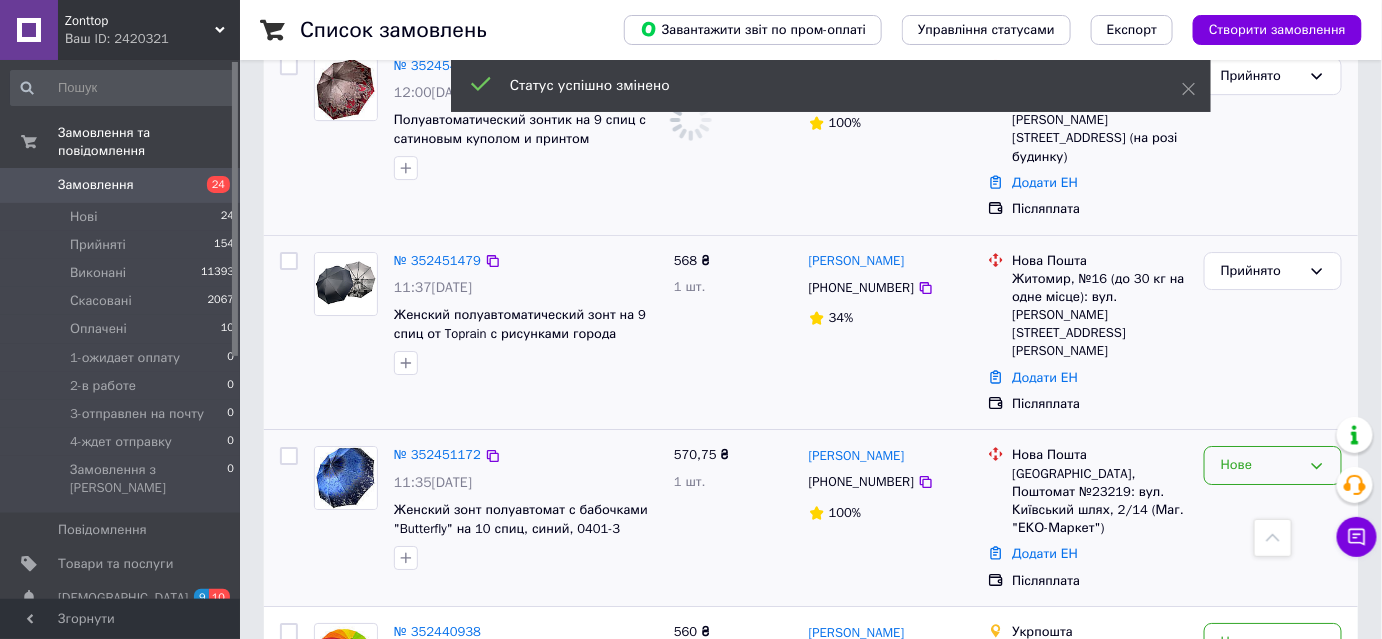 click on "Нове" at bounding box center [1261, 465] 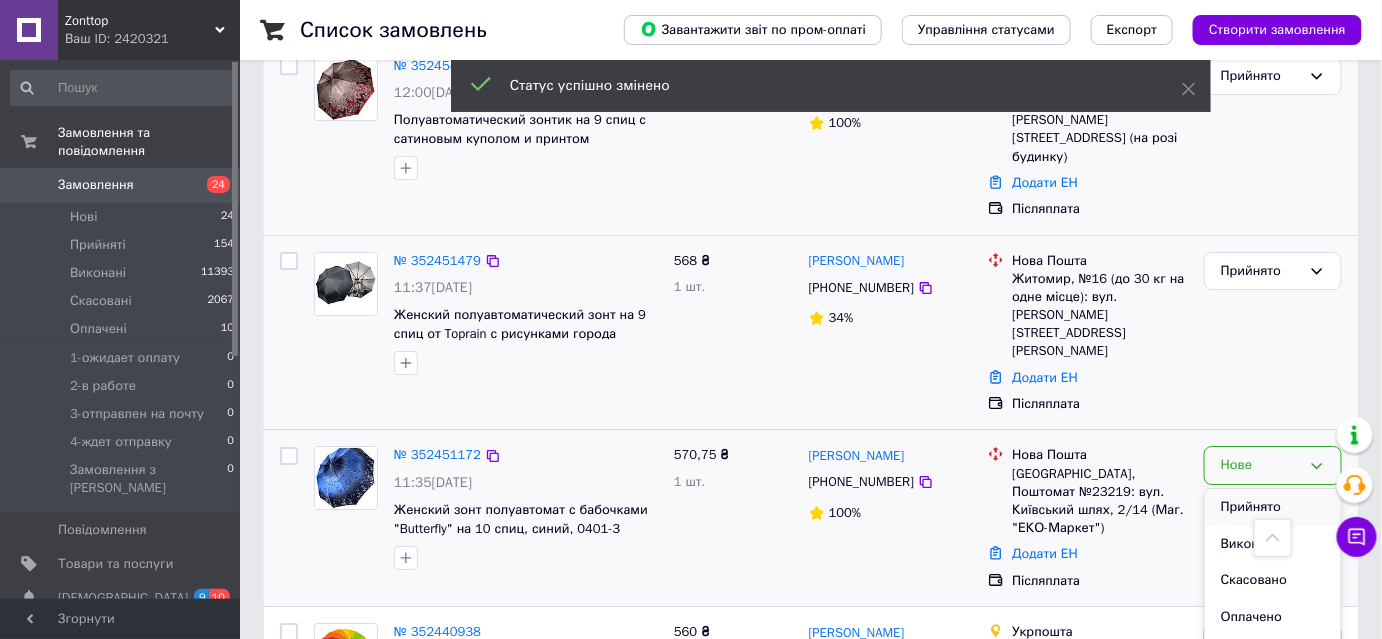 click on "Прийнято" at bounding box center [1273, 507] 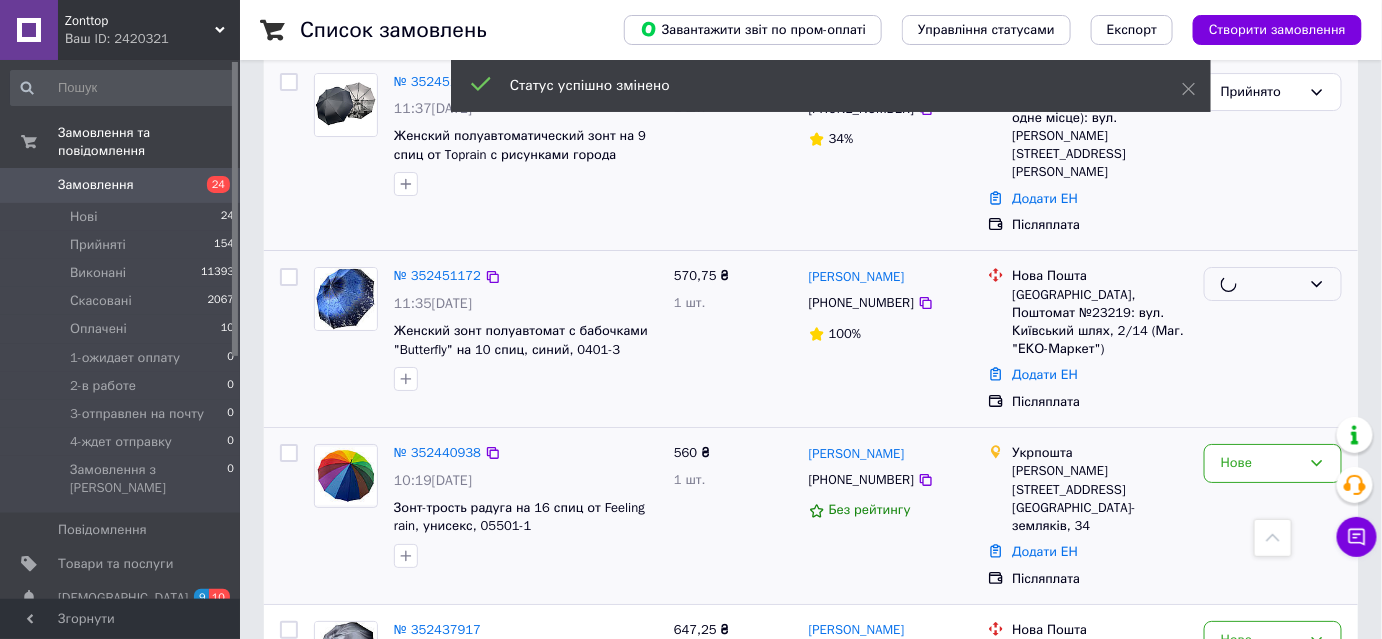 scroll, scrollTop: 2272, scrollLeft: 0, axis: vertical 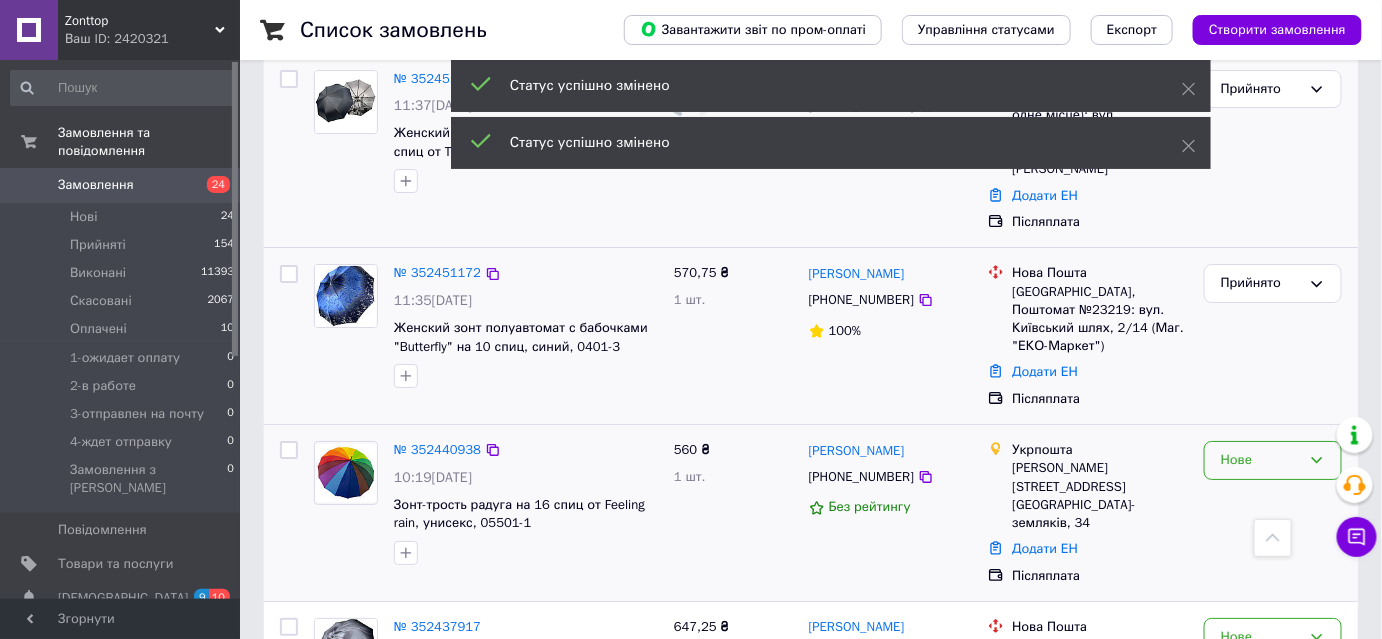 click on "Нове" at bounding box center [1261, 460] 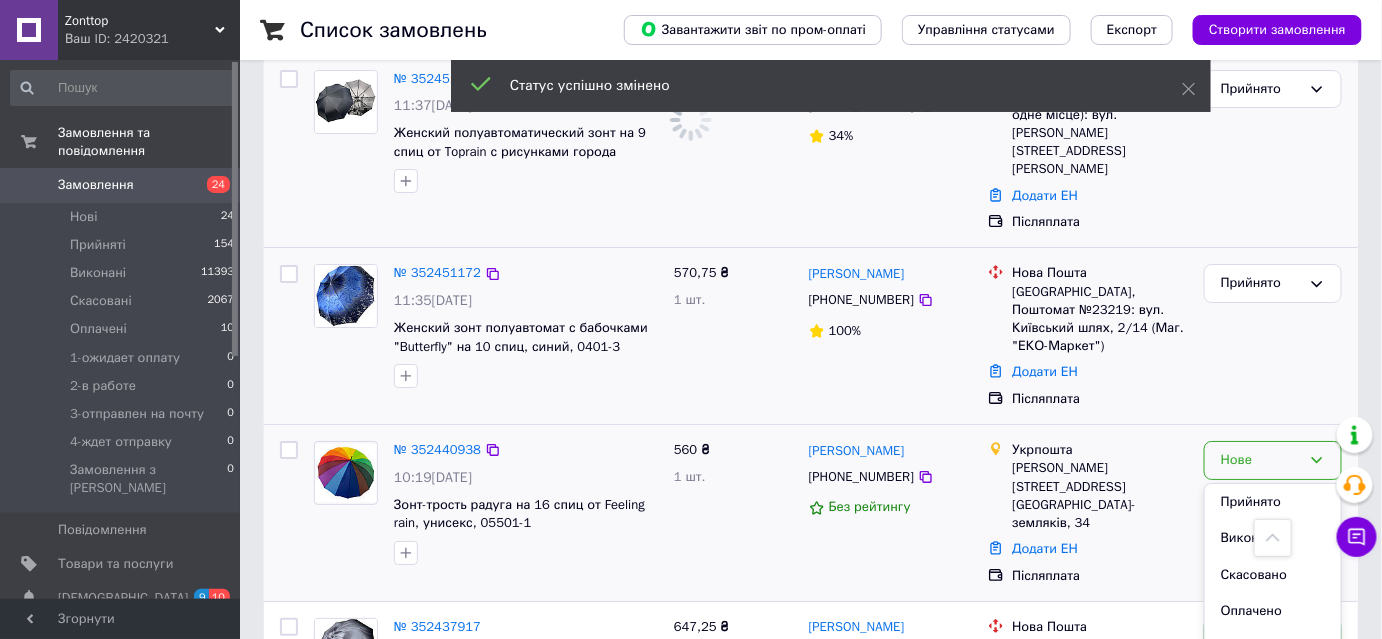 click on "Прийнято" at bounding box center (1273, 502) 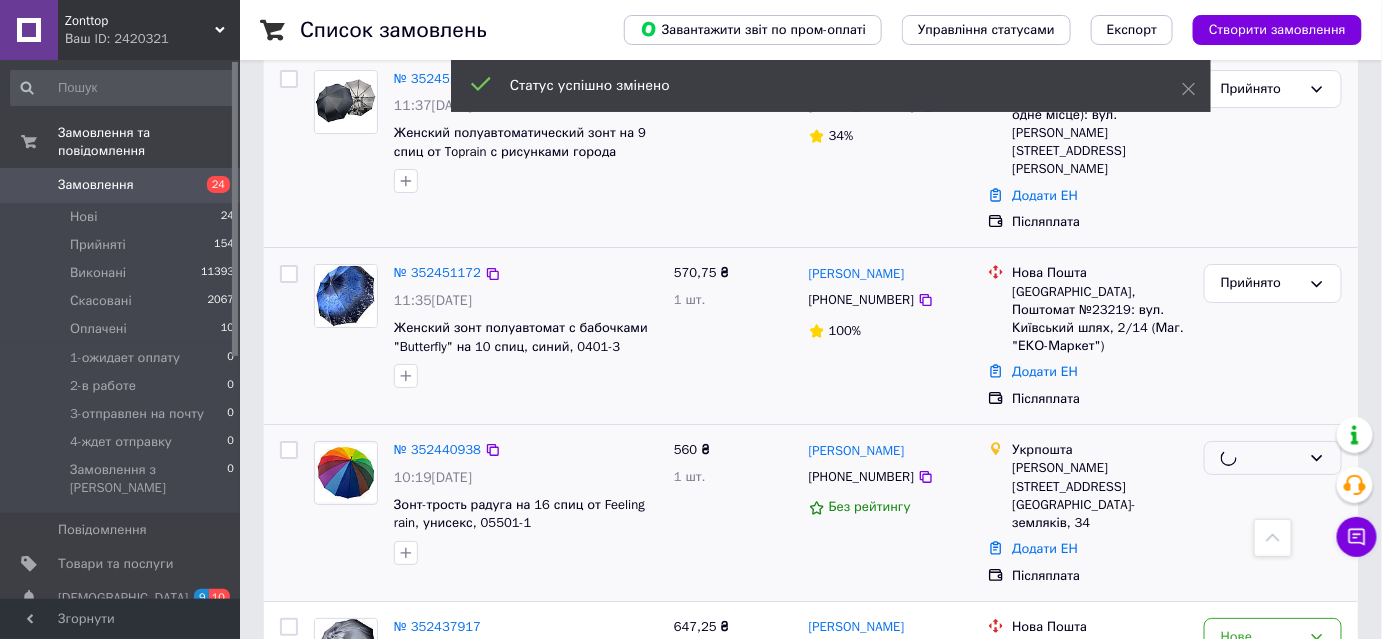 scroll, scrollTop: 2454, scrollLeft: 0, axis: vertical 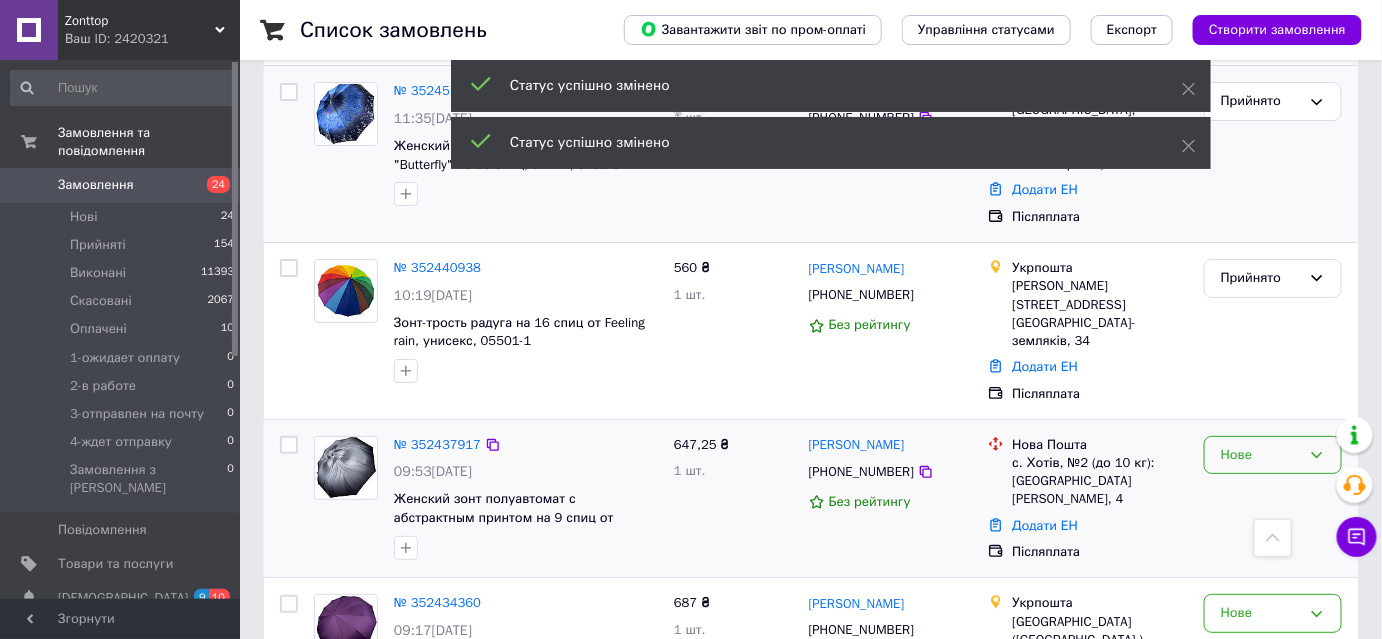 click on "Нове" at bounding box center (1273, 455) 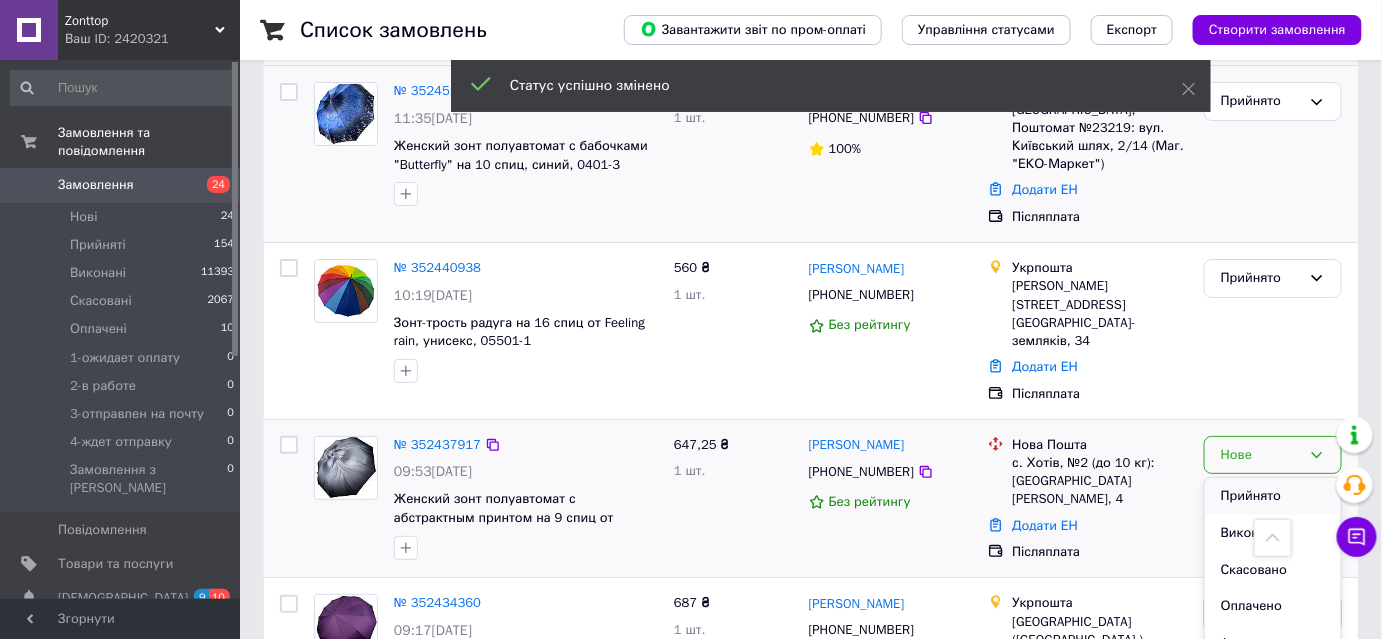 click on "Прийнято" at bounding box center (1273, 496) 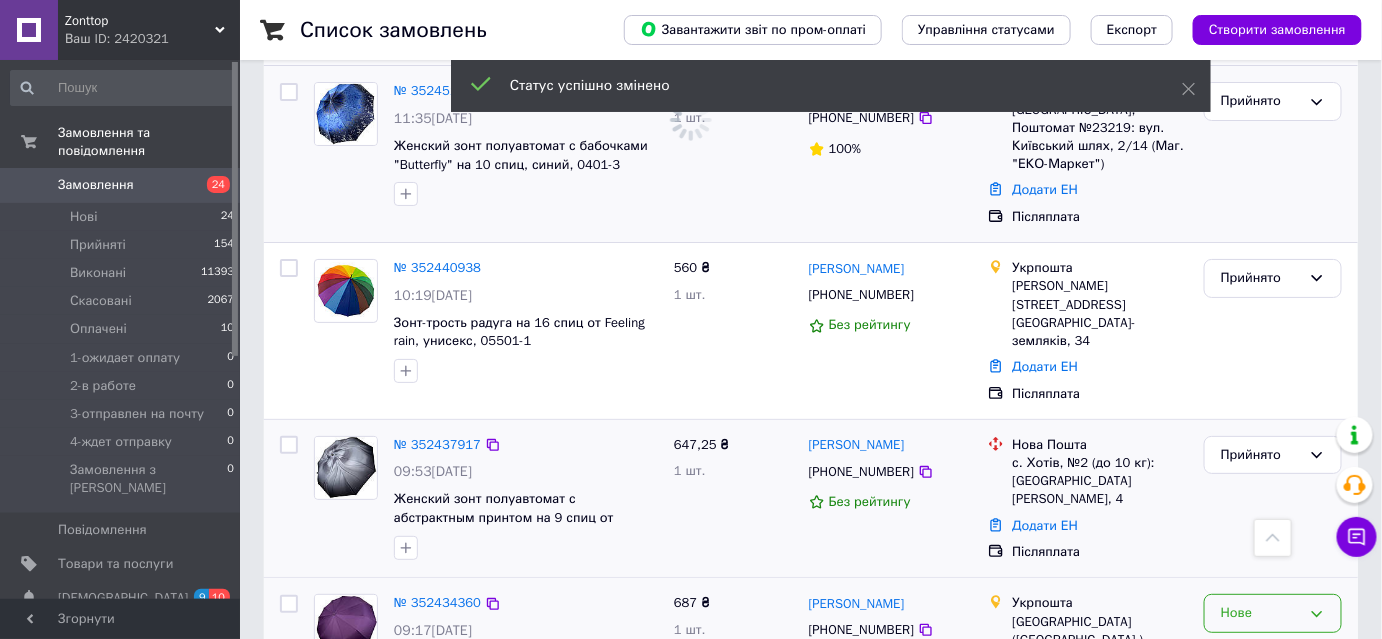 click on "Нове" at bounding box center [1261, 613] 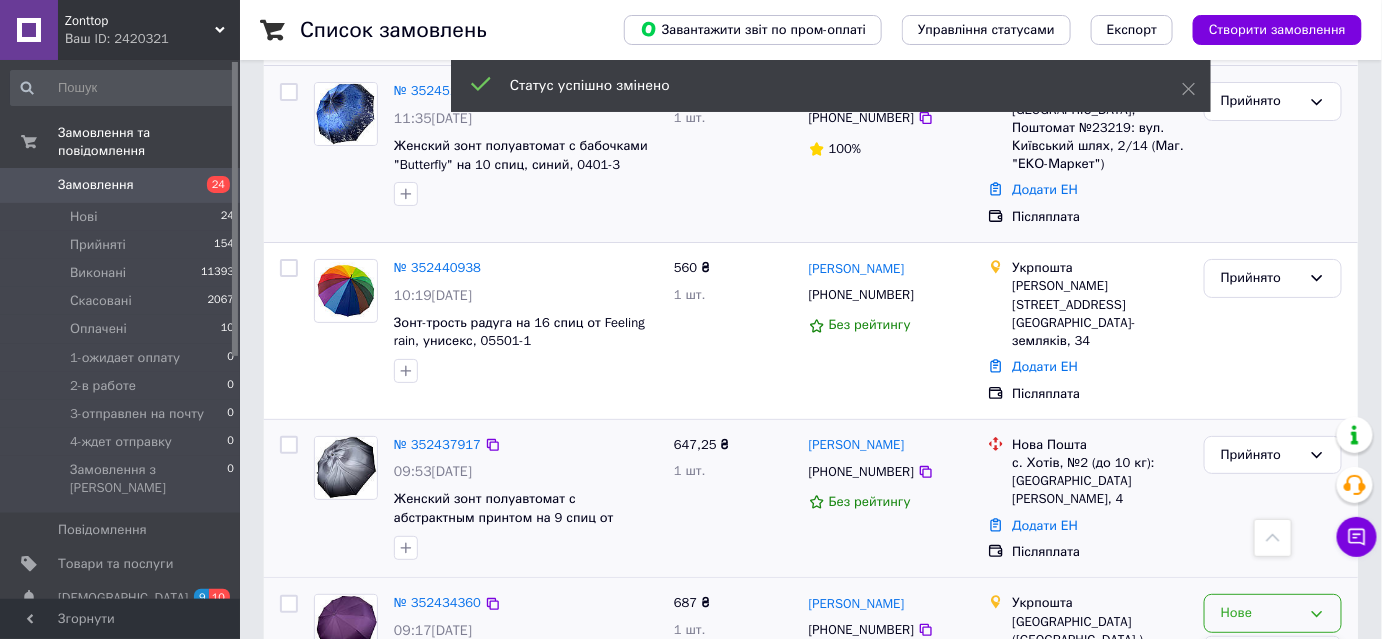 click on "Прийнято" at bounding box center (1273, 655) 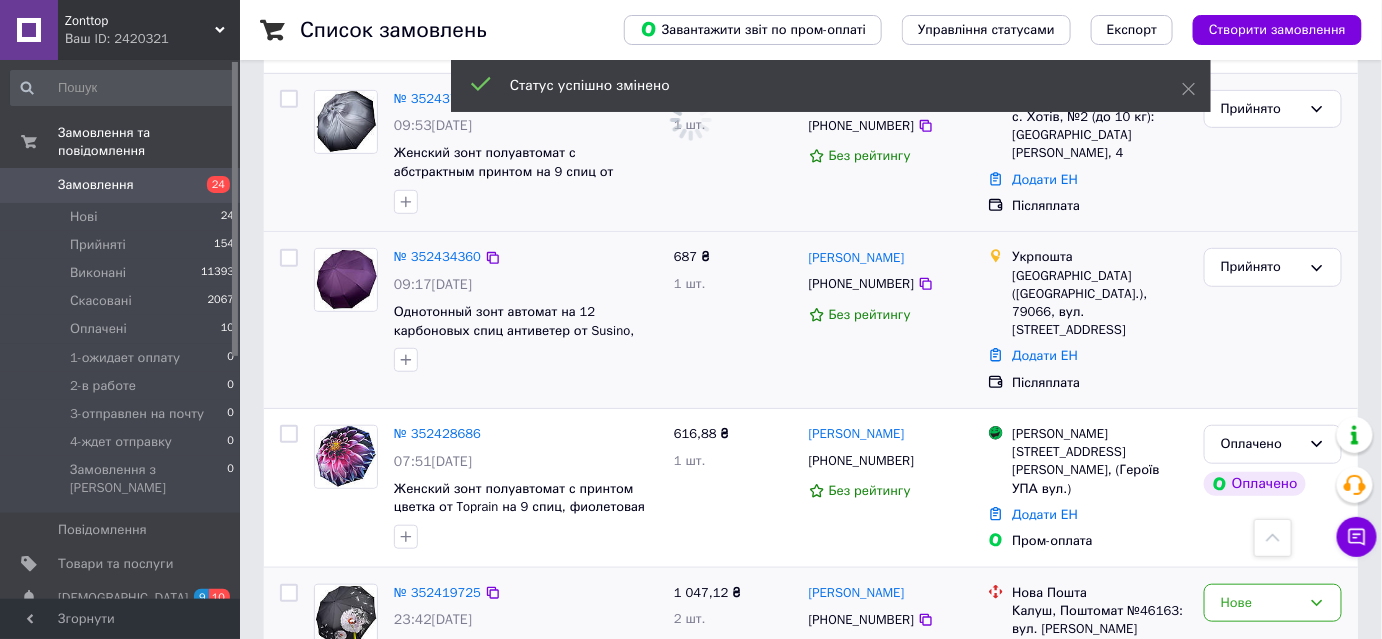 scroll, scrollTop: 2909, scrollLeft: 0, axis: vertical 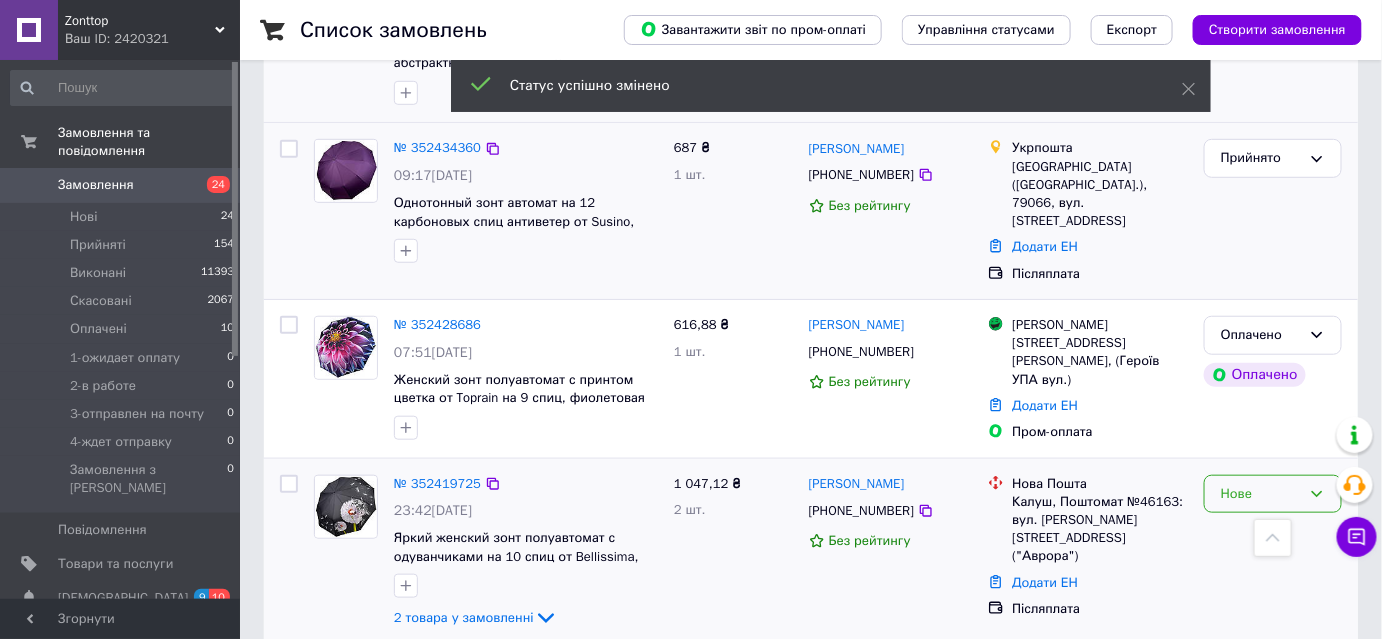 click on "Нове" at bounding box center [1261, 494] 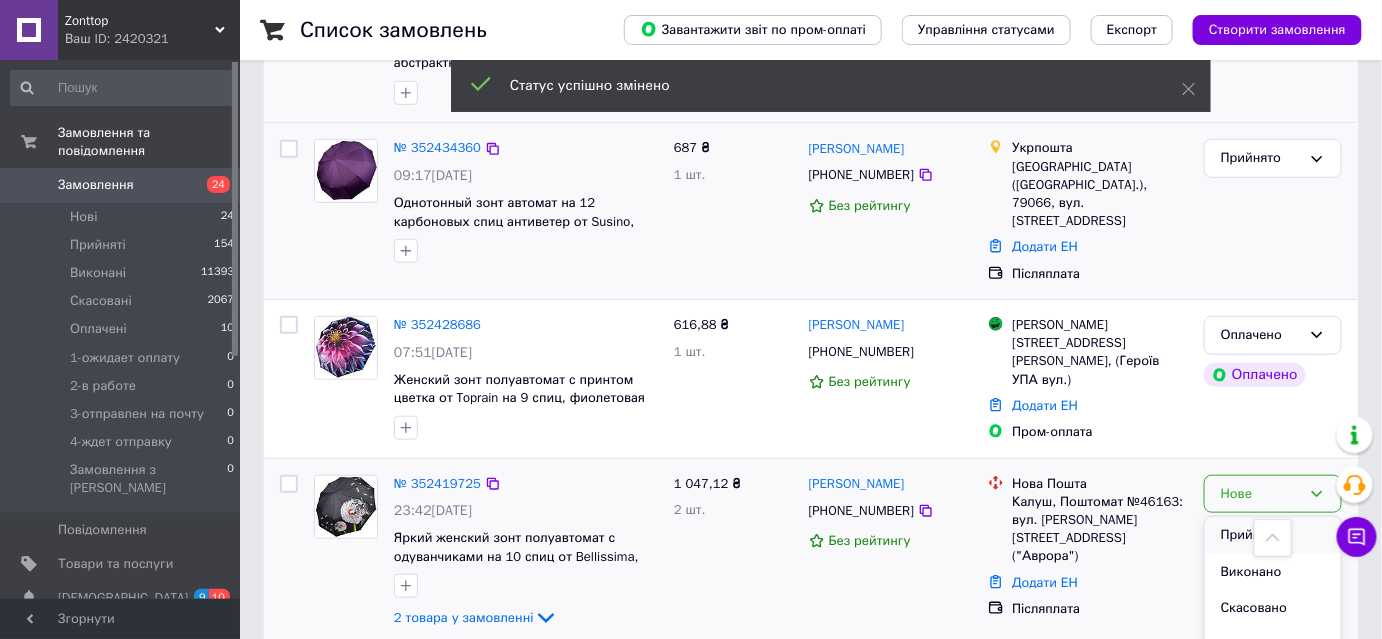 click on "Прийнято" at bounding box center (1273, 535) 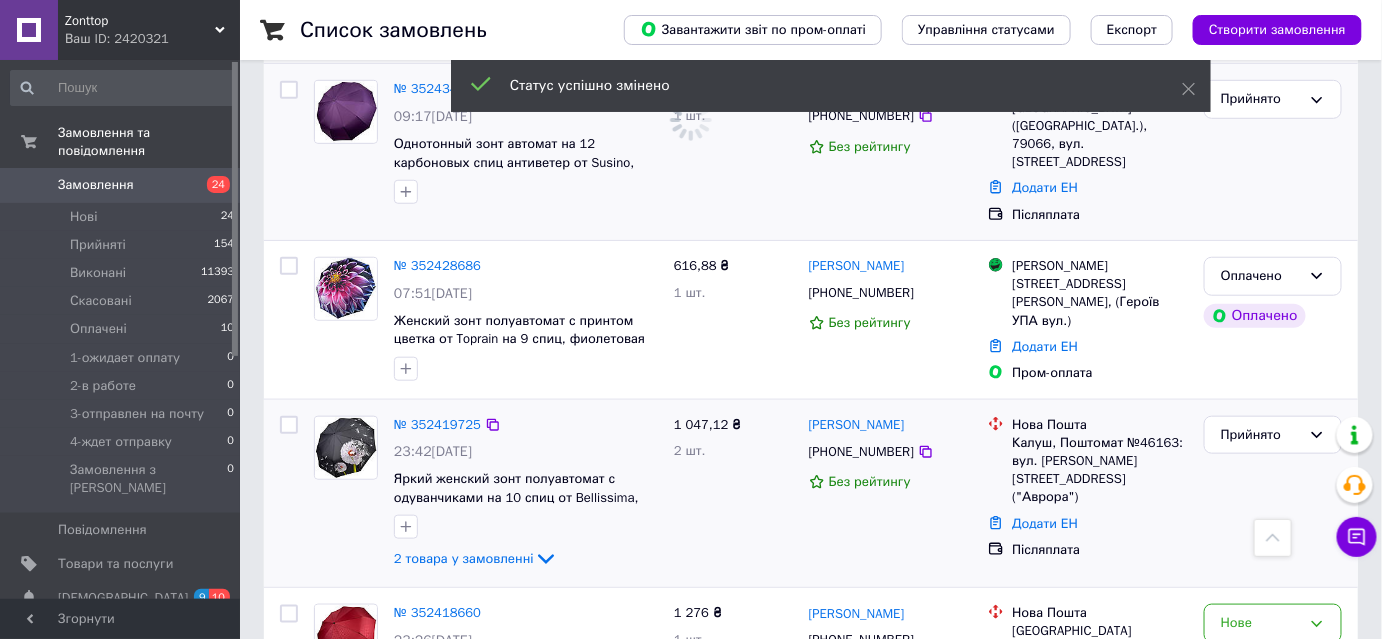 scroll, scrollTop: 3088, scrollLeft: 0, axis: vertical 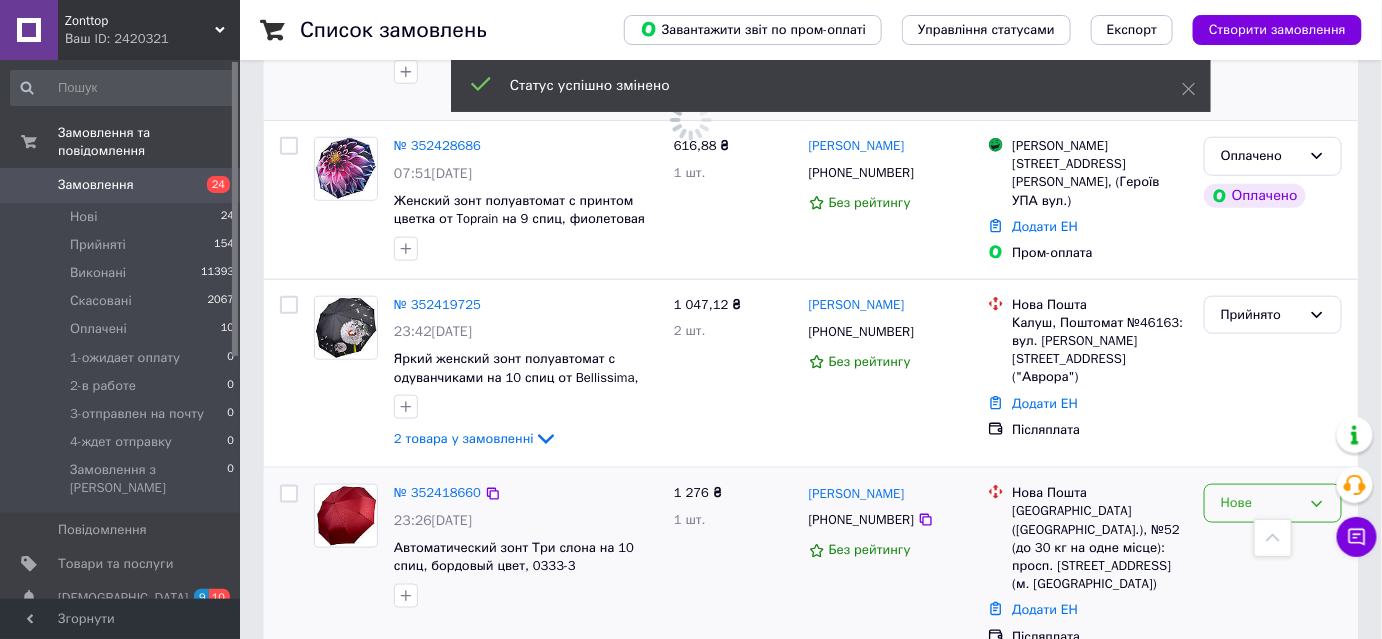click on "Нове" at bounding box center [1261, 503] 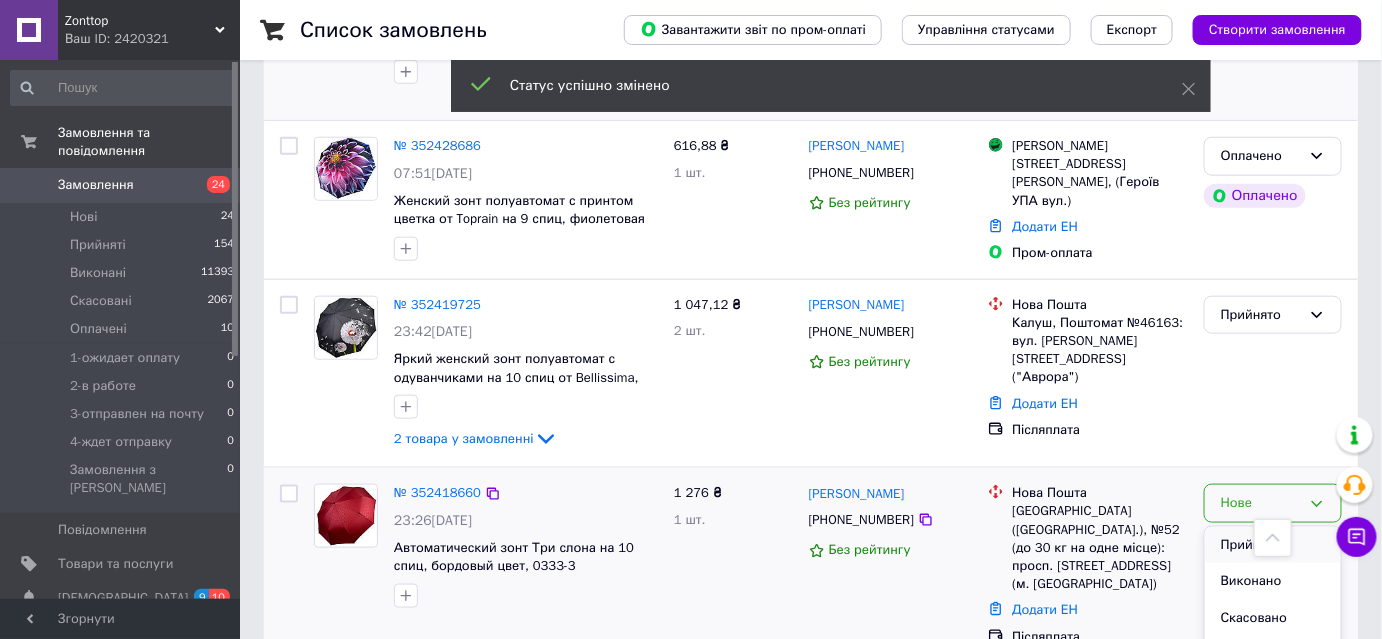 click on "Прийнято" at bounding box center [1273, 545] 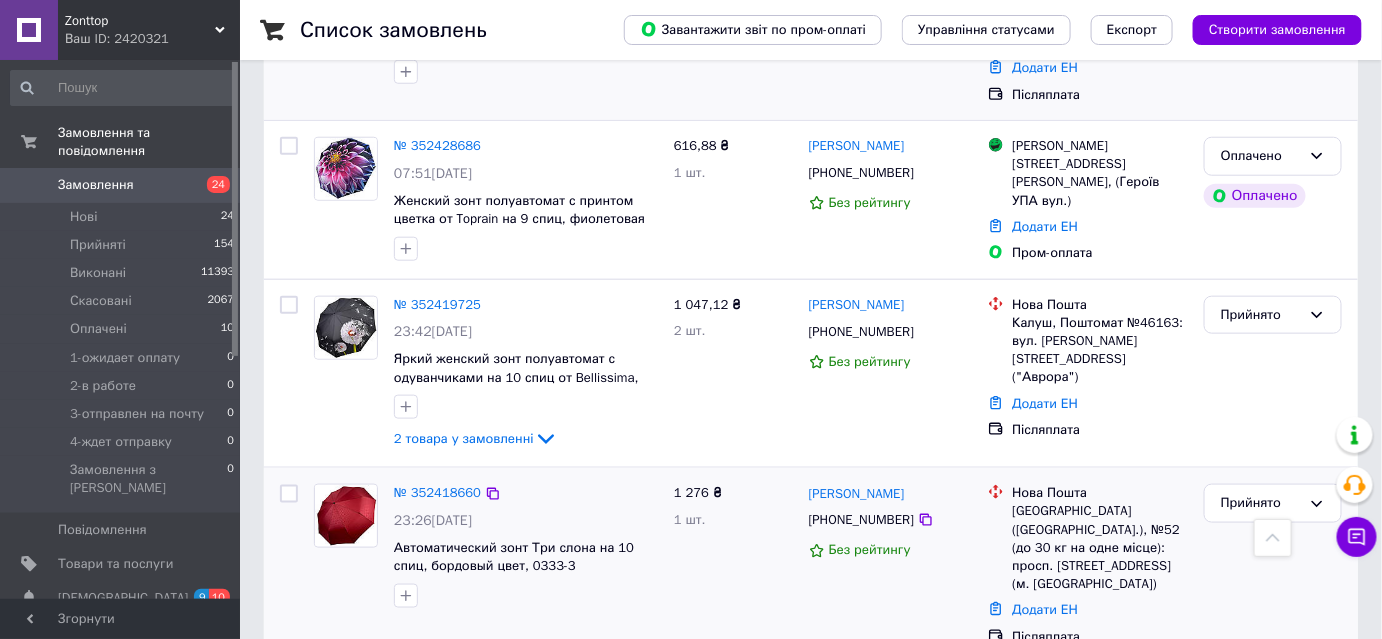 click on "Нове" at bounding box center [1261, 698] 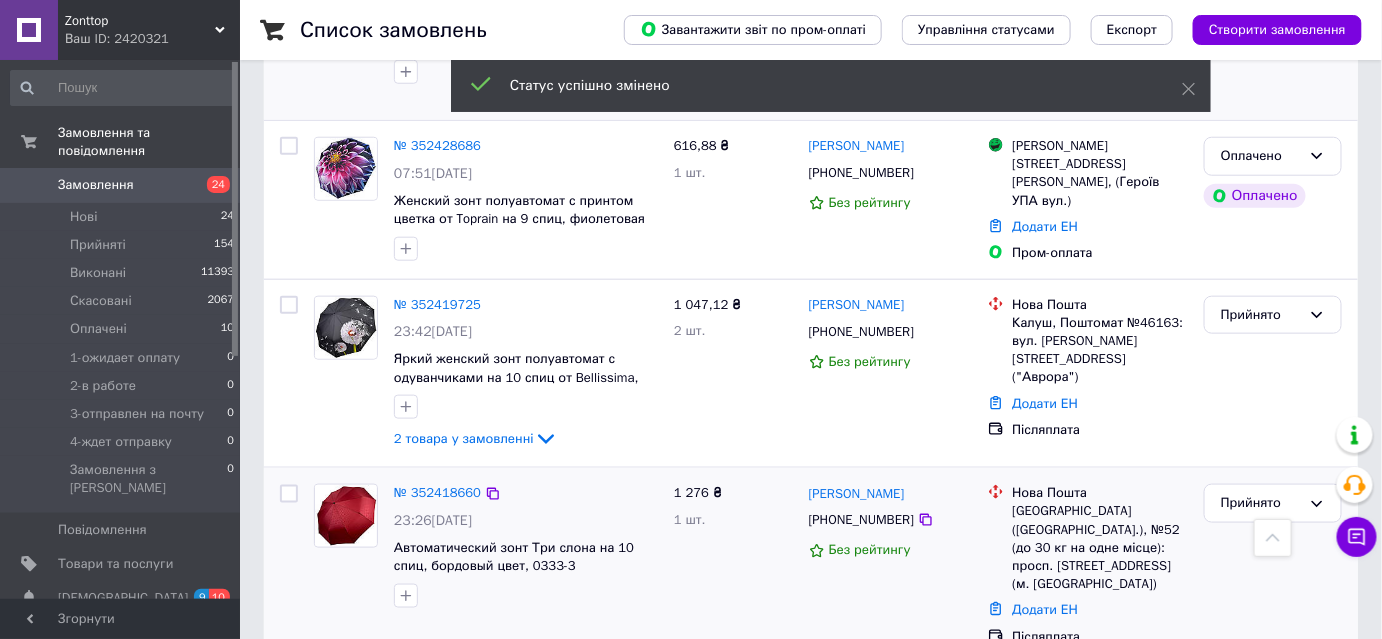 click on "2" at bounding box center [327, 866] 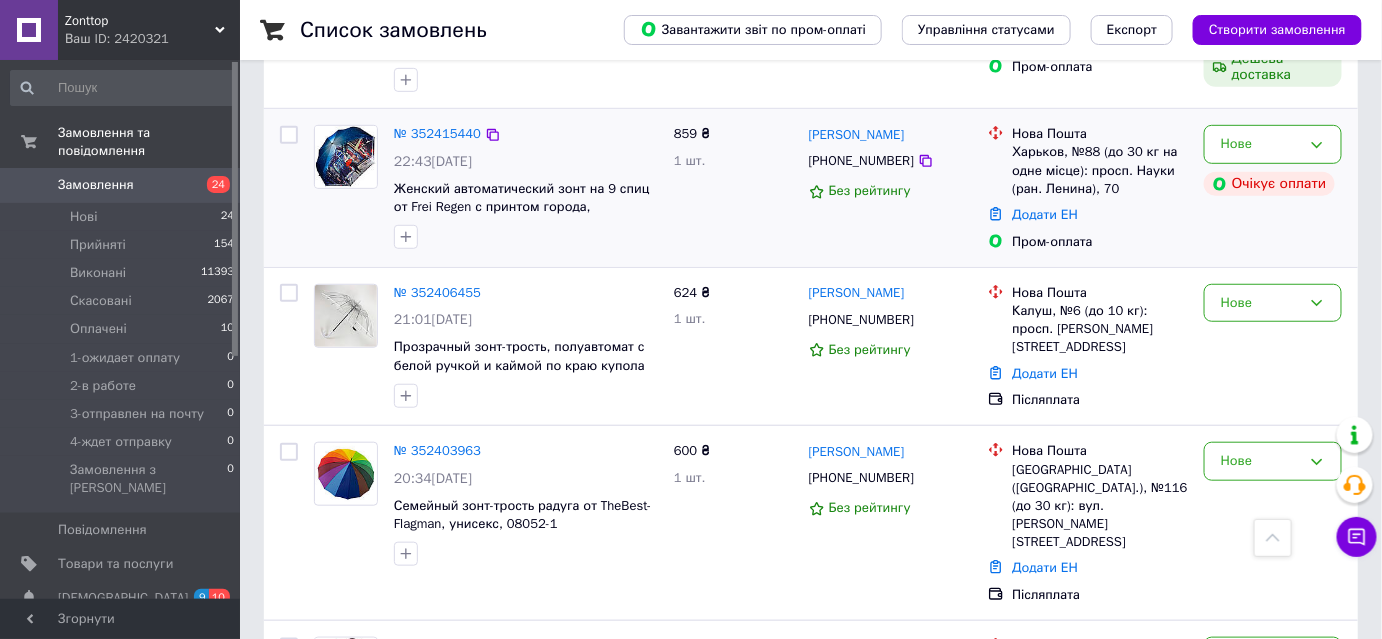 scroll, scrollTop: 272, scrollLeft: 0, axis: vertical 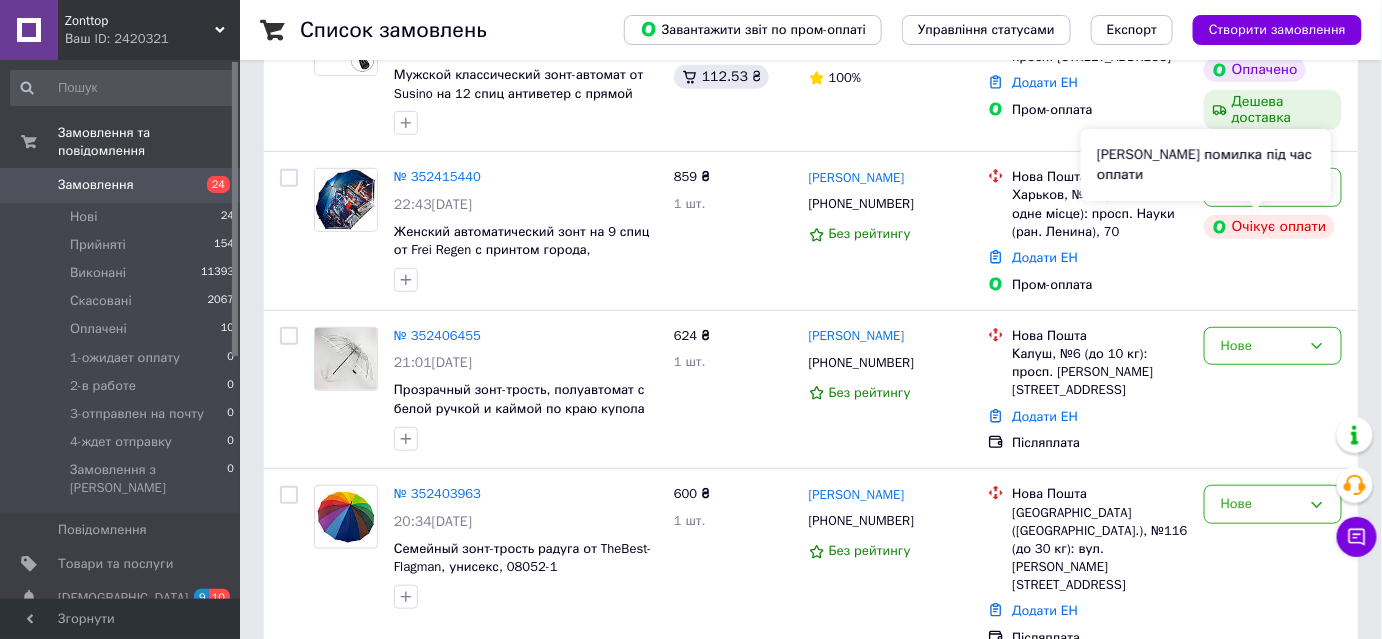 click on "[PERSON_NAME] помилка під час оплати" at bounding box center (1206, 165) 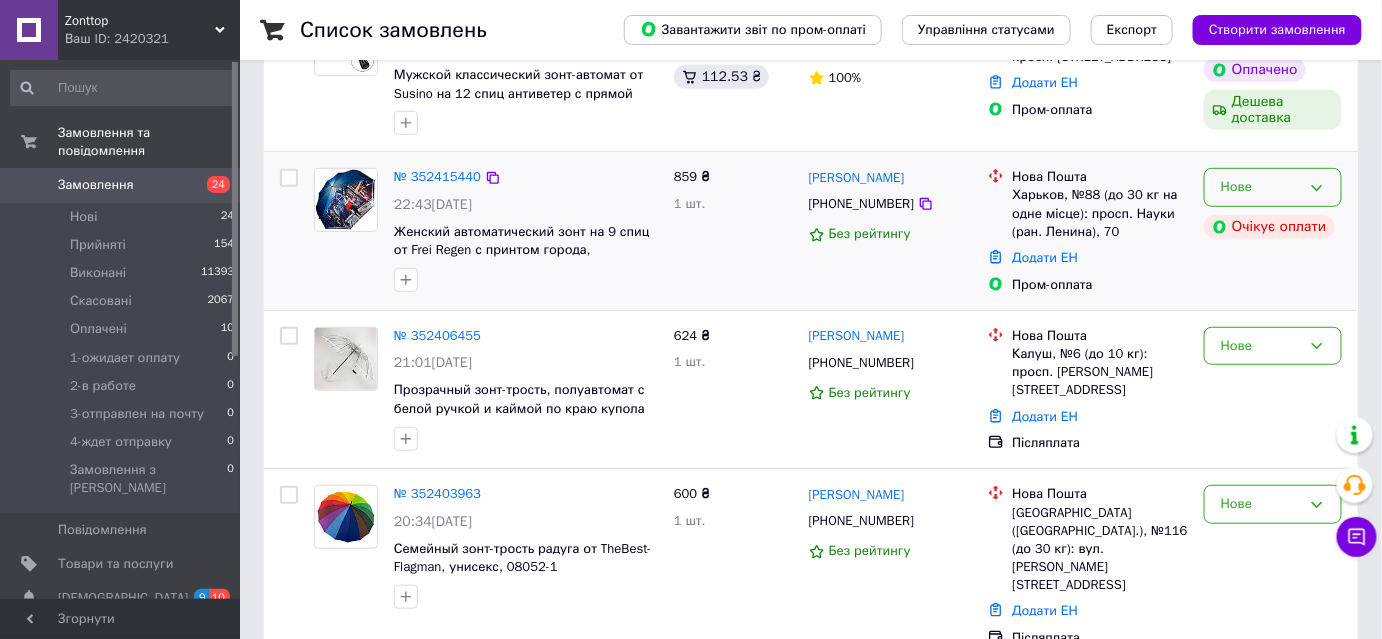 click on "Нове" at bounding box center (1261, 187) 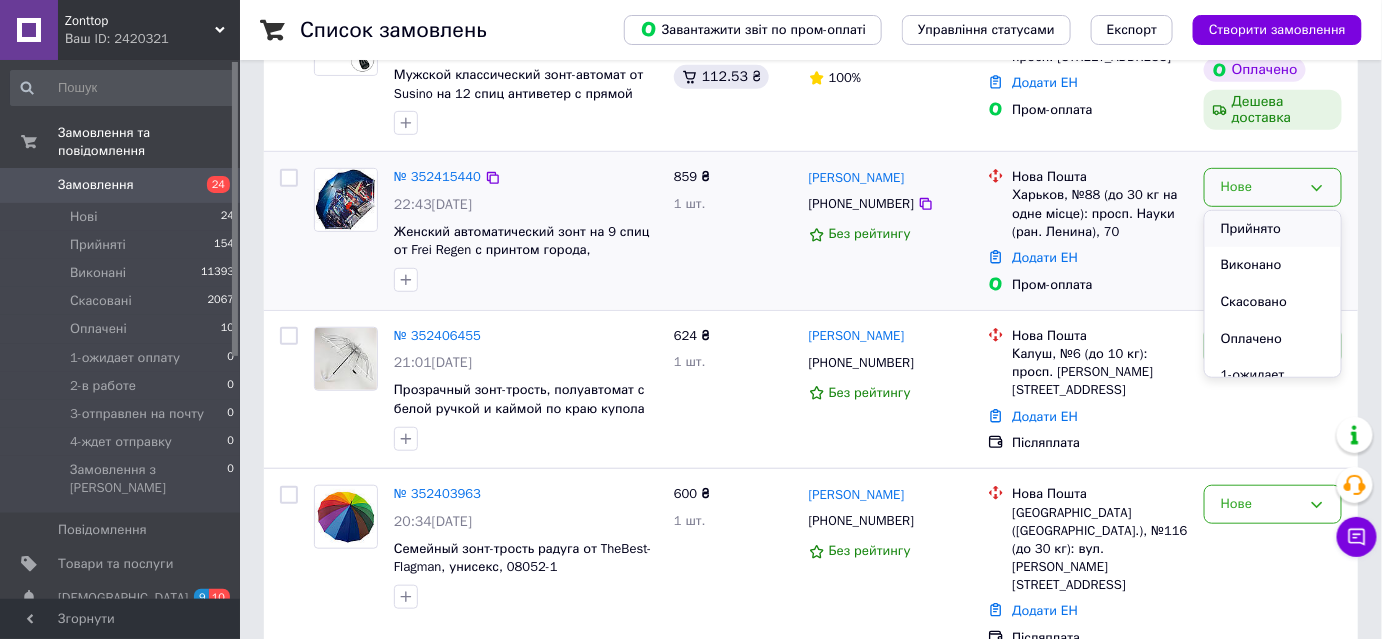 click on "Прийнято" at bounding box center (1273, 229) 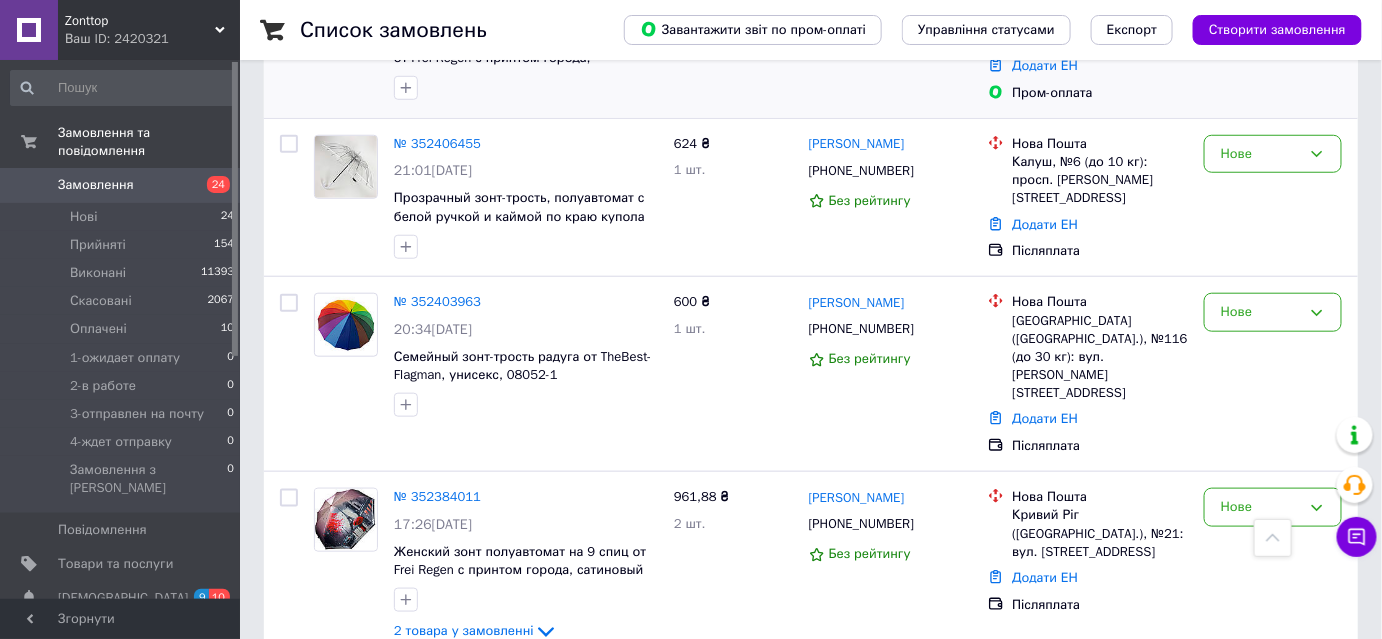scroll, scrollTop: 363, scrollLeft: 0, axis: vertical 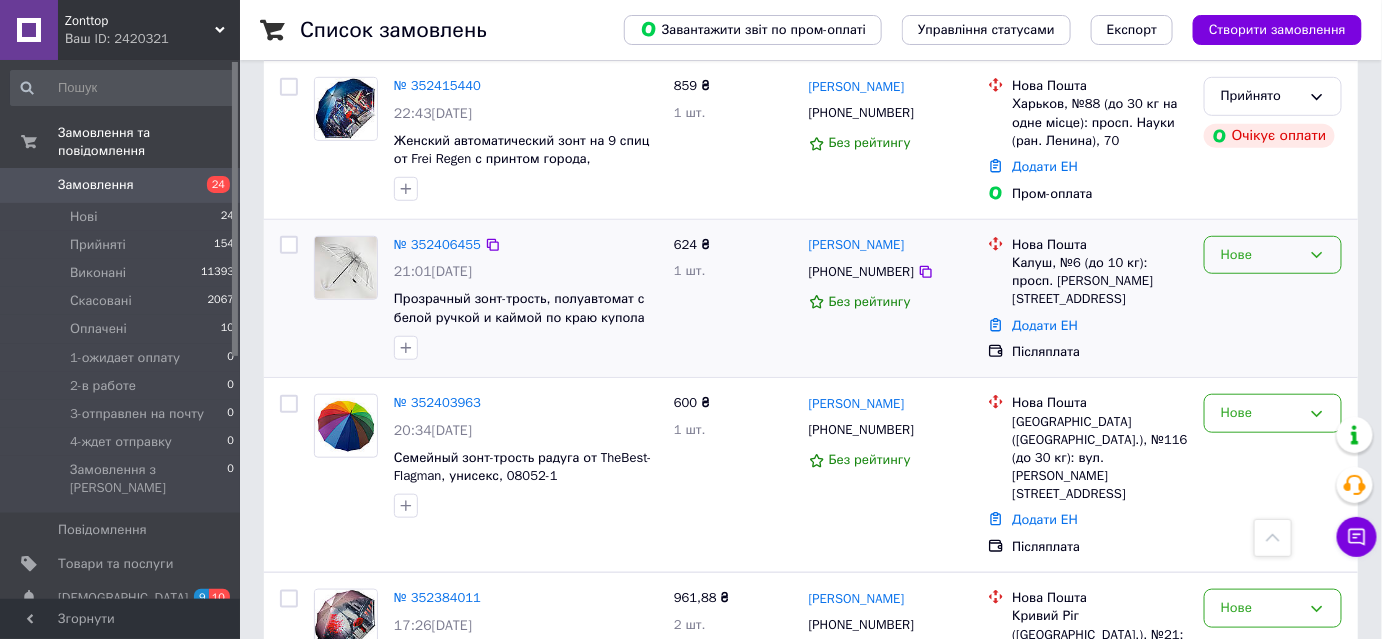 click on "Нове" at bounding box center [1261, 255] 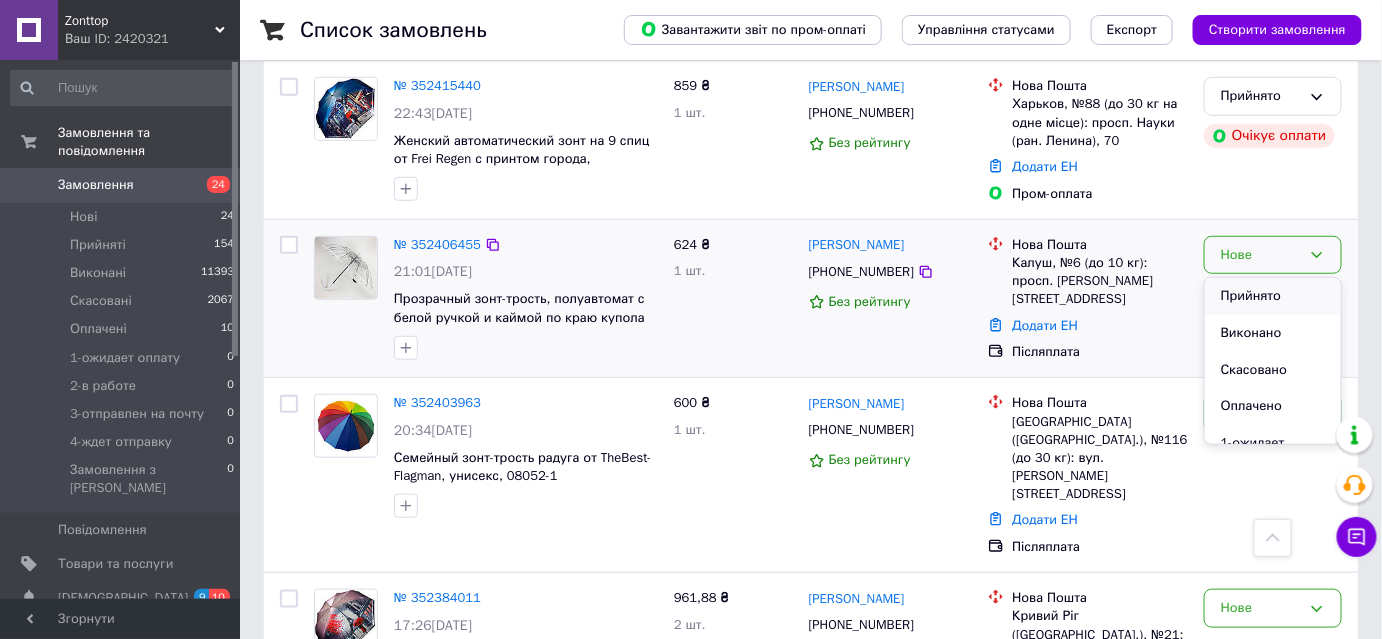click on "Прийнято" at bounding box center (1273, 296) 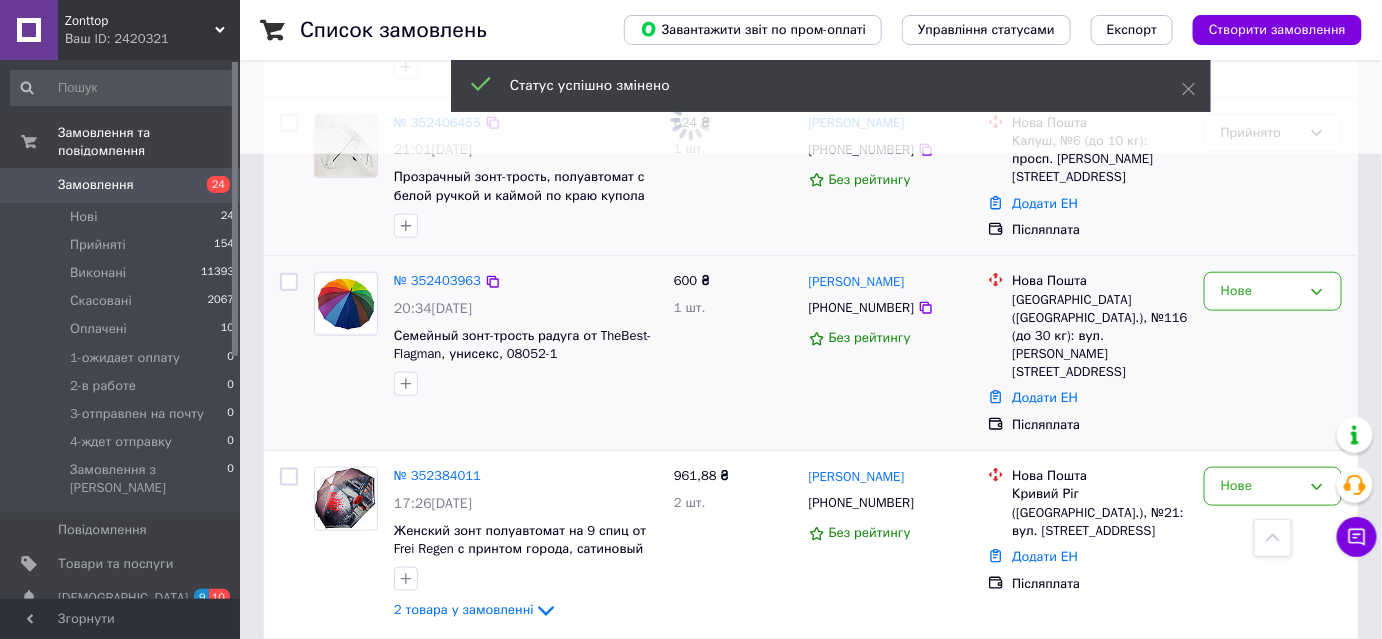 scroll, scrollTop: 545, scrollLeft: 0, axis: vertical 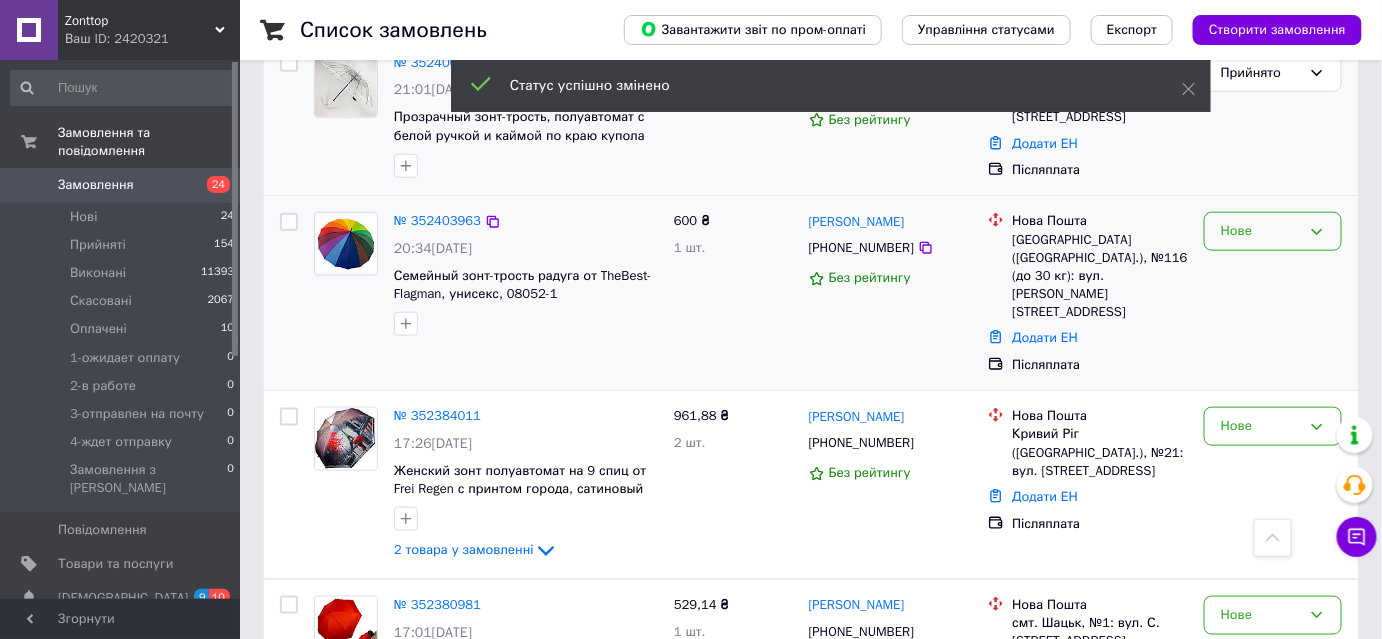 click on "Нове" at bounding box center (1261, 231) 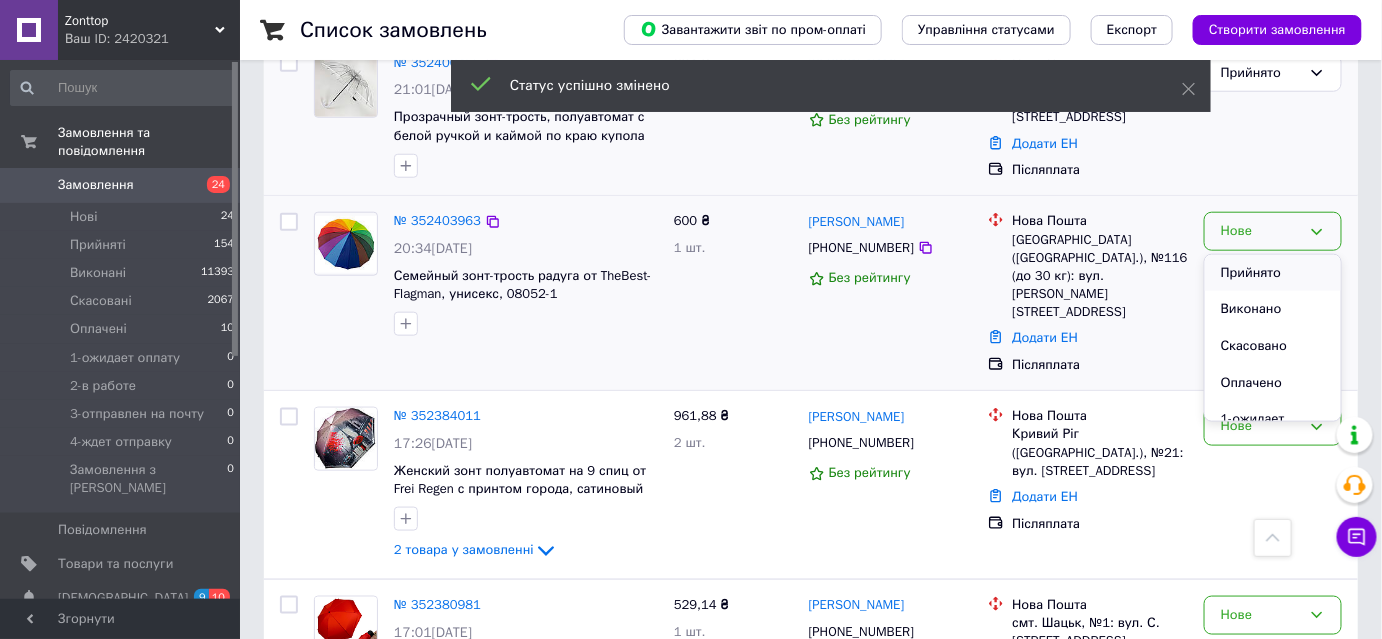 click on "Прийнято" at bounding box center [1273, 273] 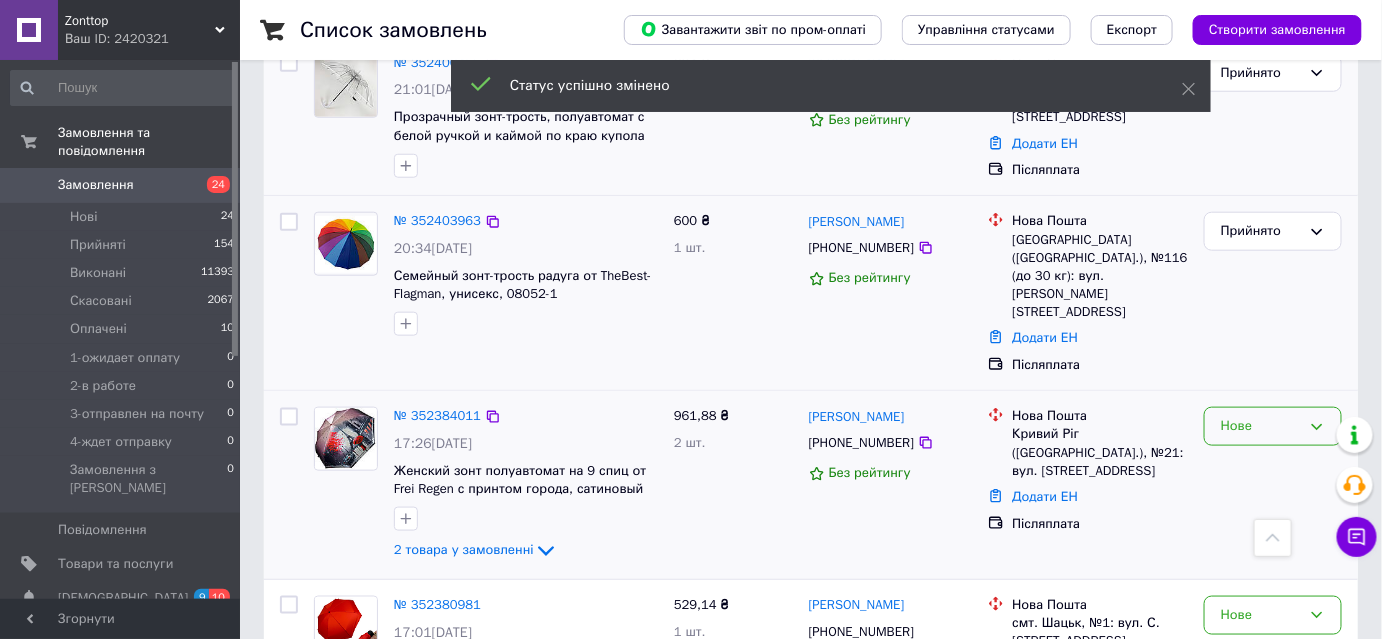 click on "Нове" at bounding box center [1261, 426] 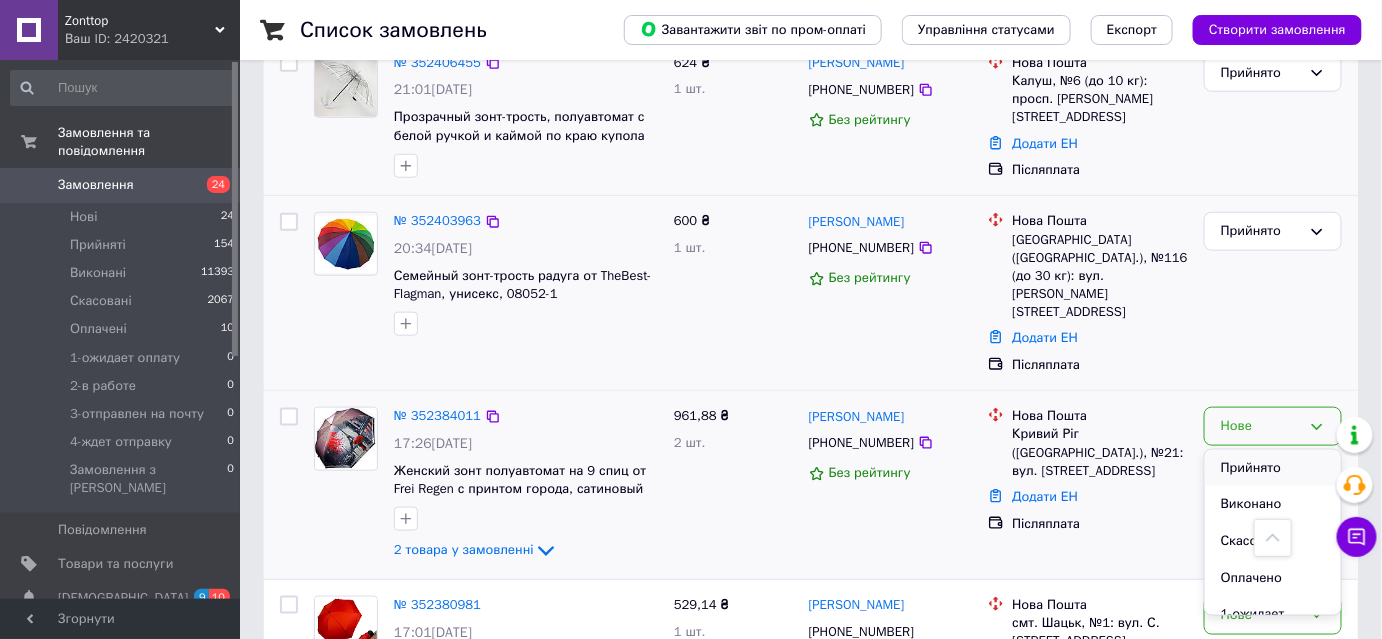 click on "Прийнято" at bounding box center (1273, 468) 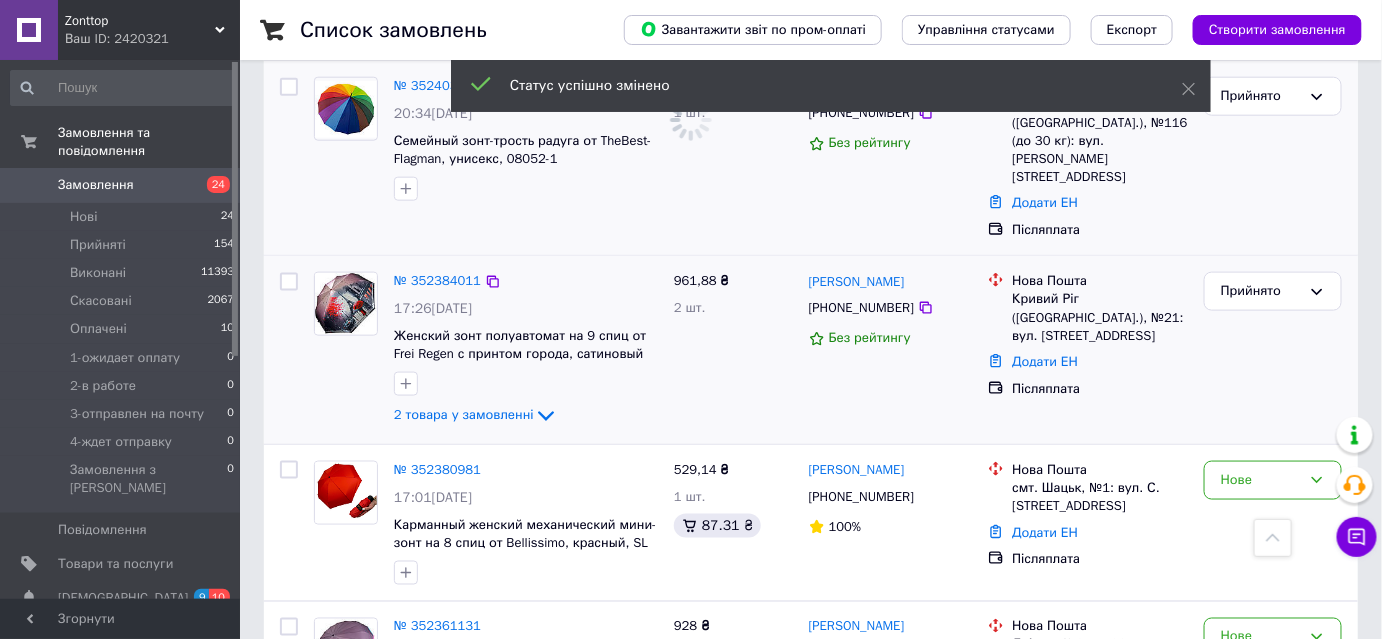 scroll, scrollTop: 727, scrollLeft: 0, axis: vertical 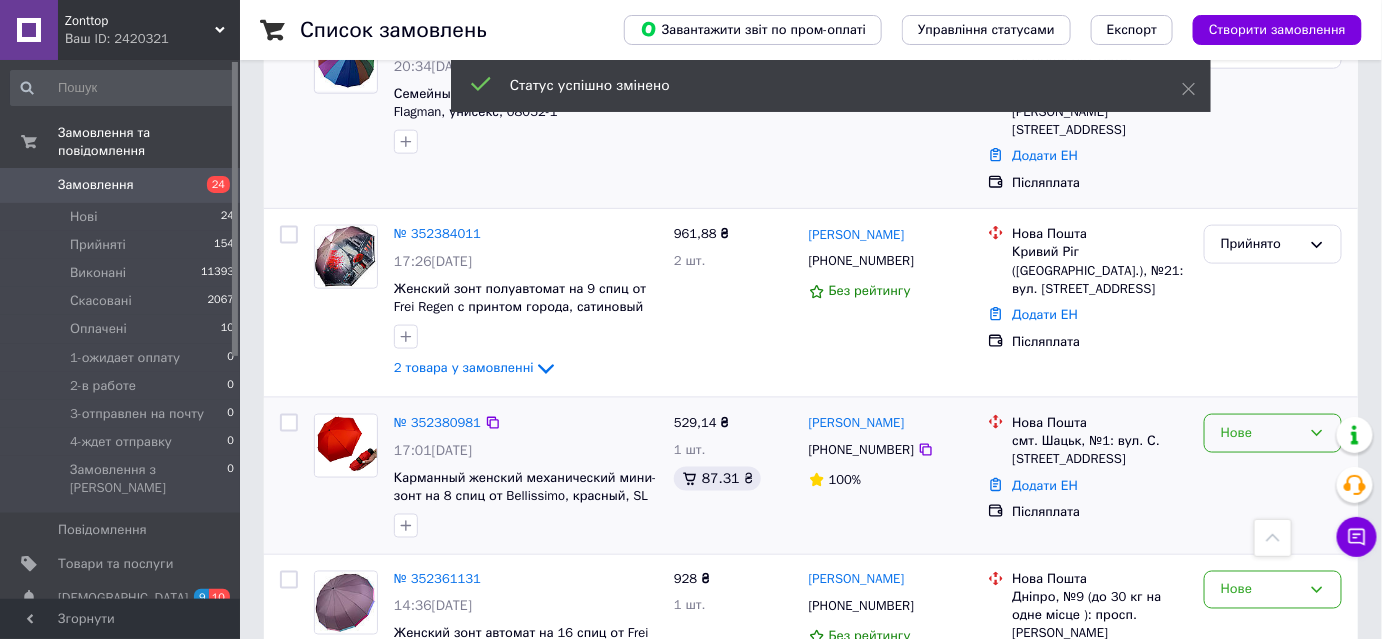 click on "Нове" at bounding box center [1261, 433] 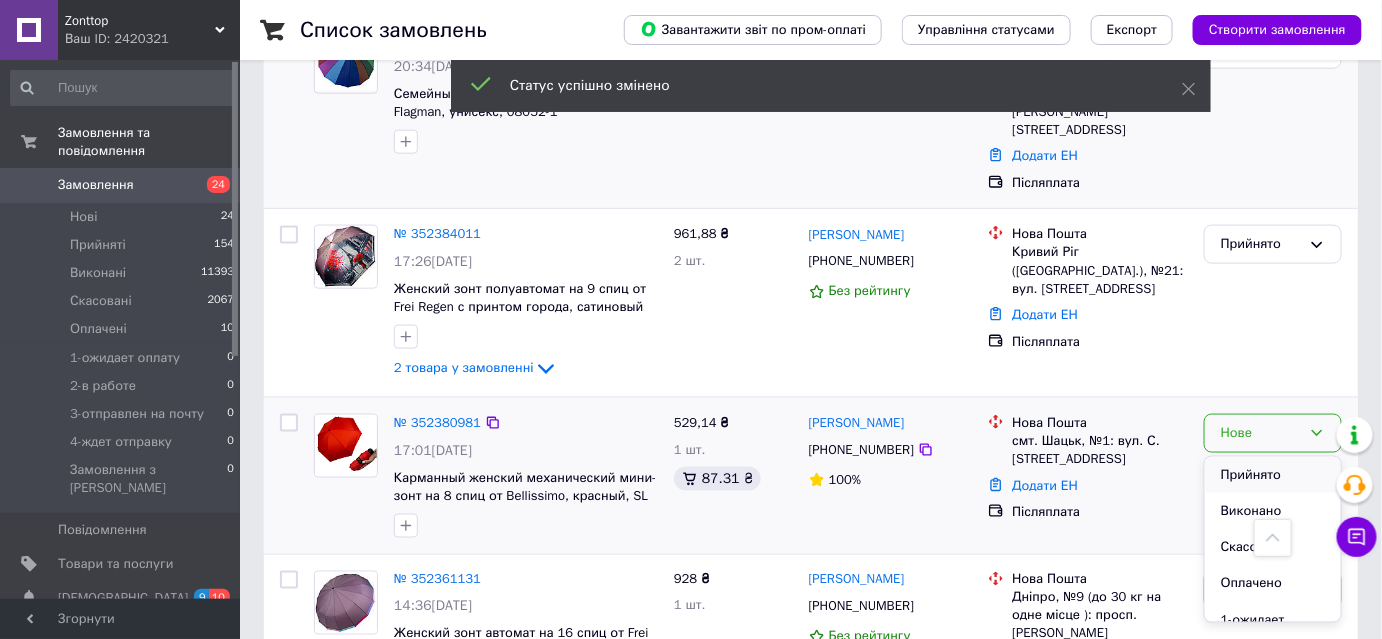 click on "Прийнято" at bounding box center (1273, 475) 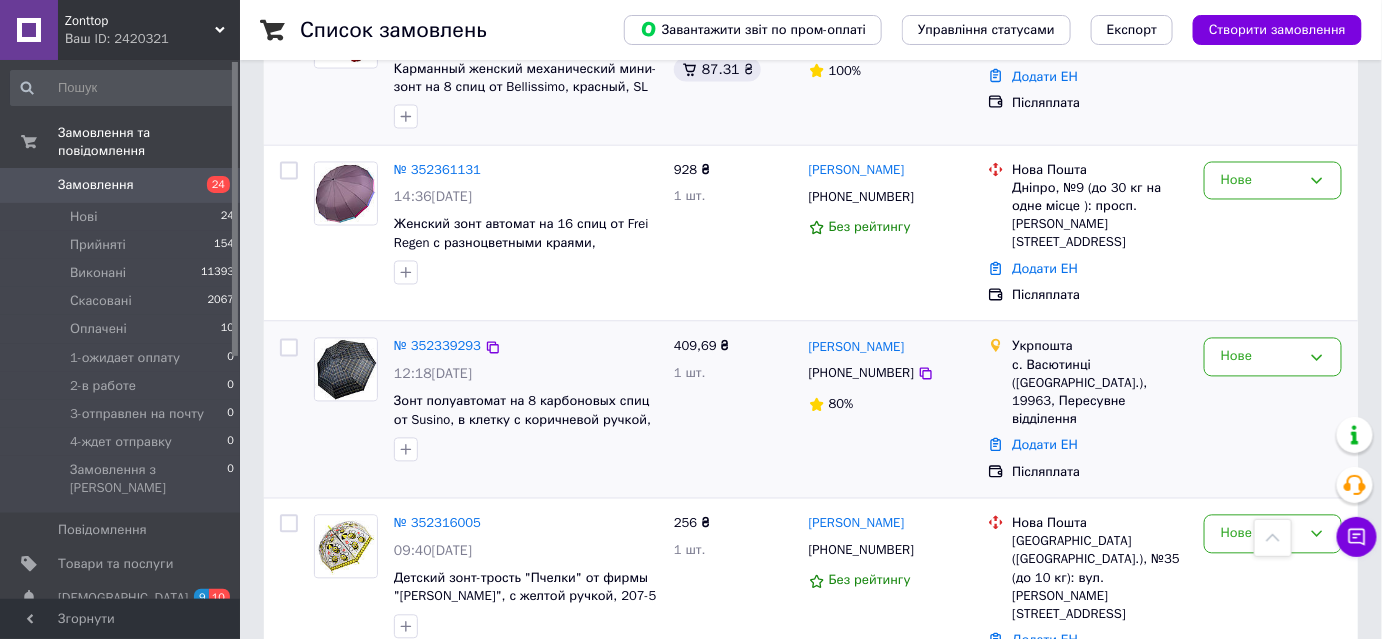 scroll, scrollTop: 1181, scrollLeft: 0, axis: vertical 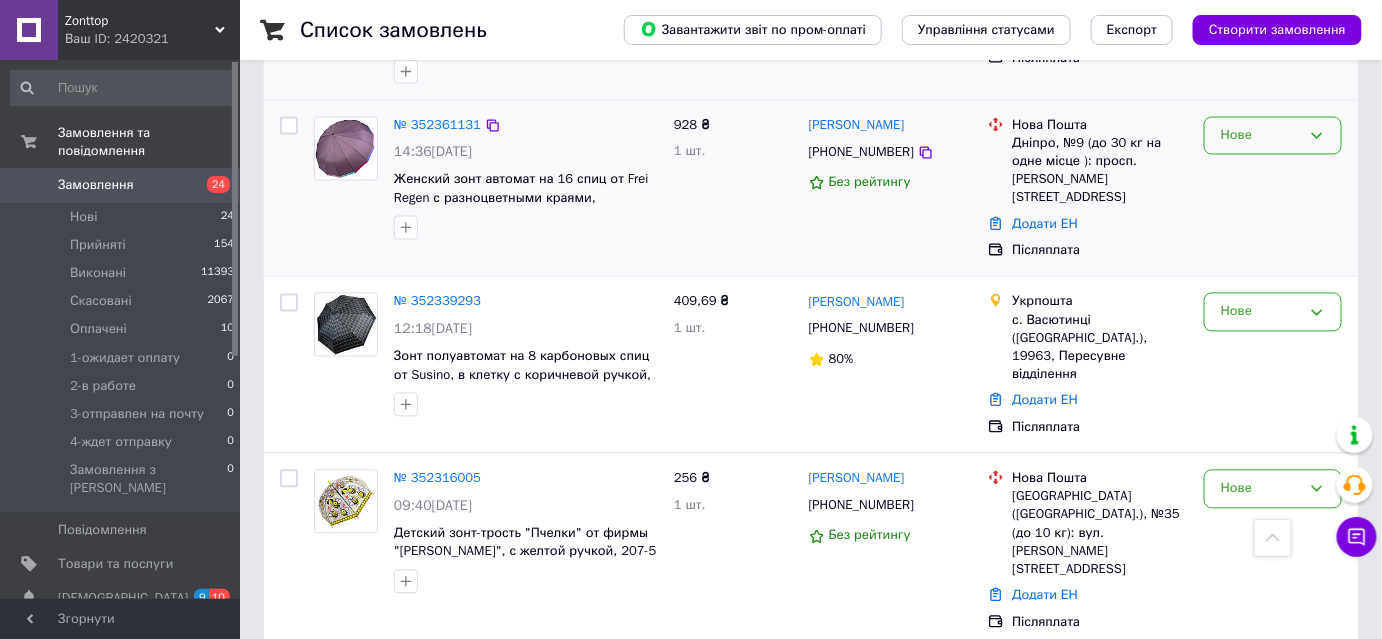 click on "Нове" at bounding box center [1261, 136] 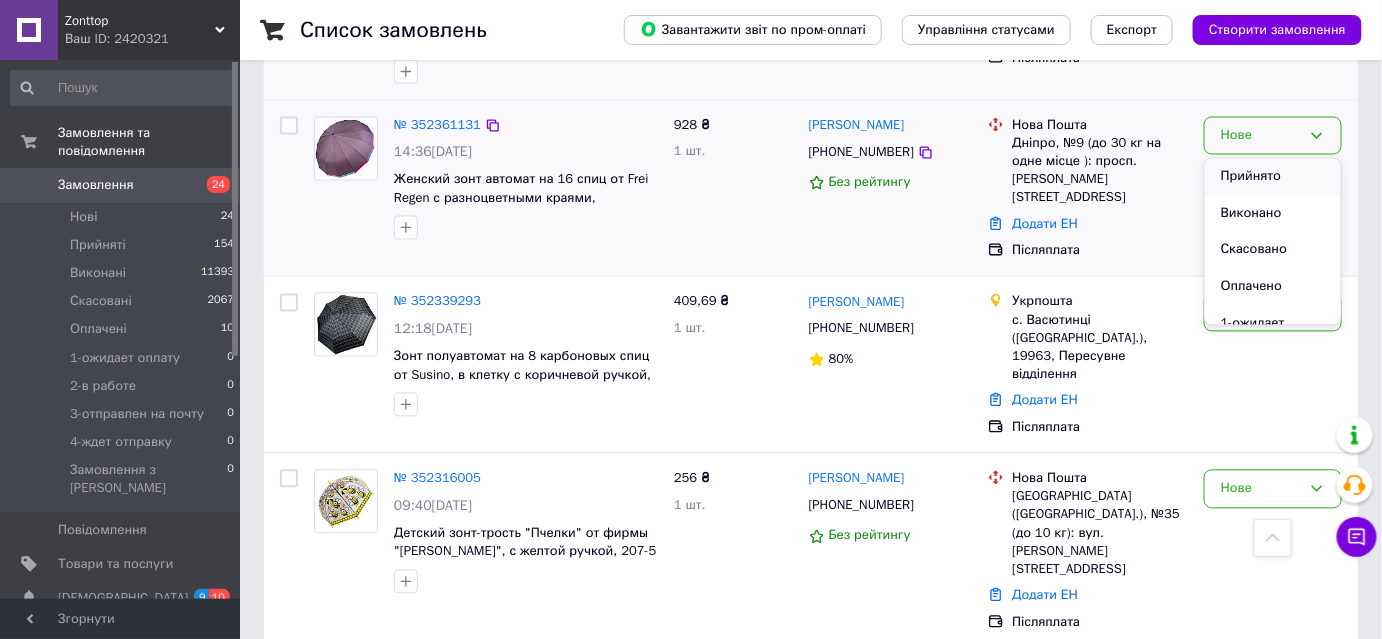 click on "Прийнято" at bounding box center [1273, 177] 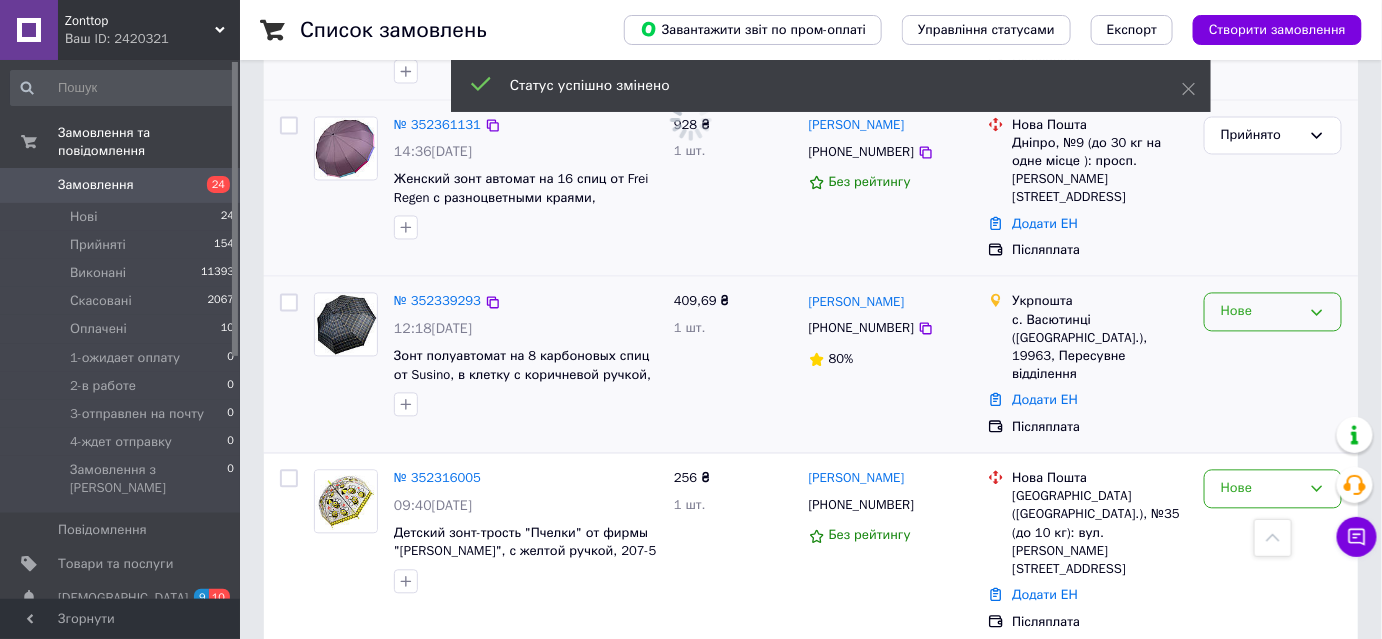 click on "Нове" at bounding box center [1261, 312] 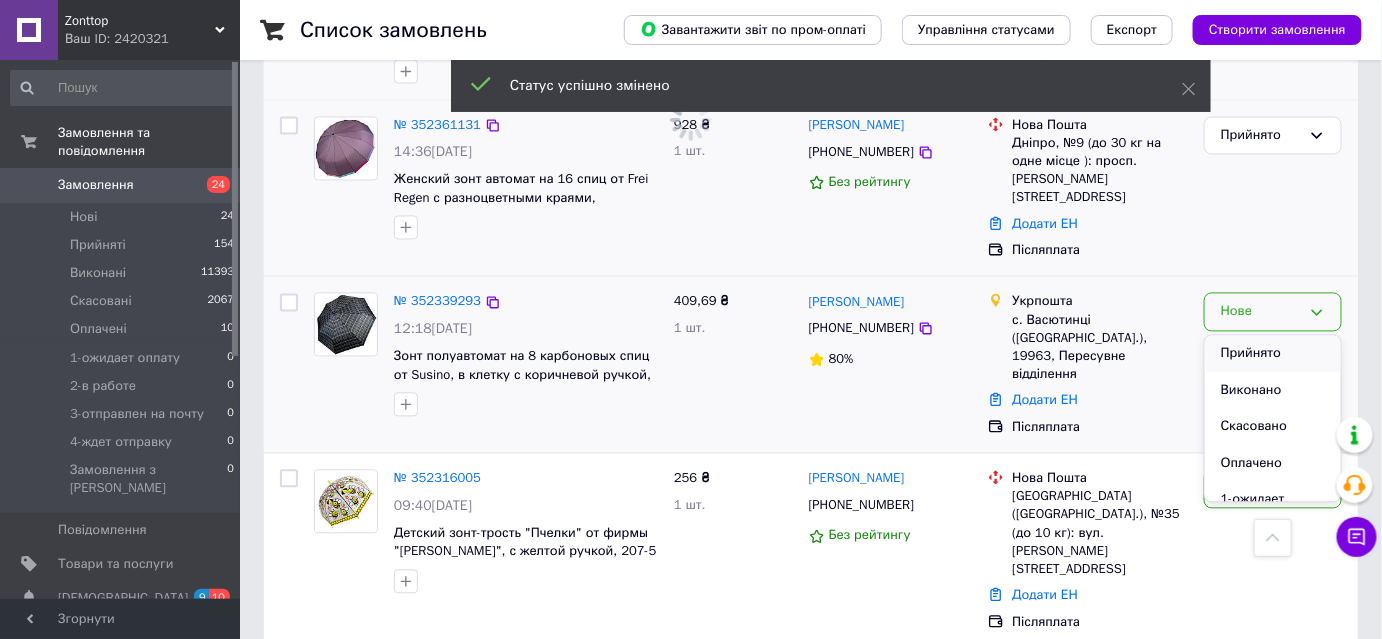 click on "Прийнято" at bounding box center [1273, 354] 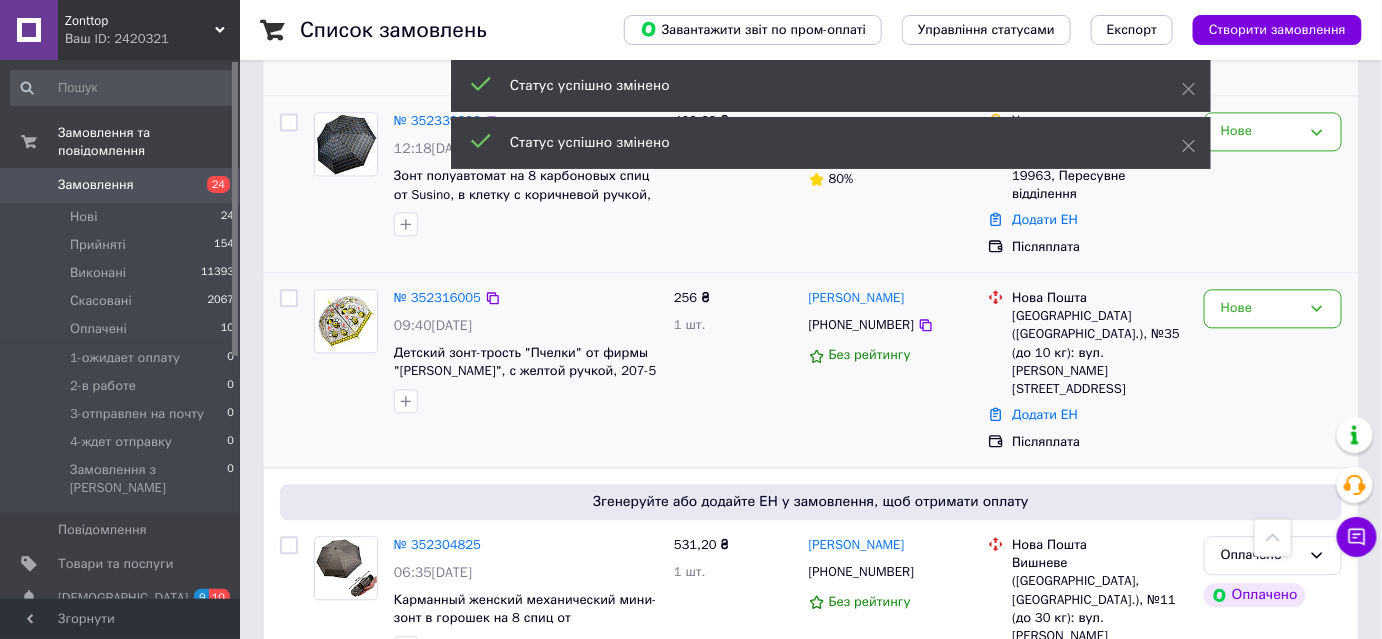 scroll, scrollTop: 1363, scrollLeft: 0, axis: vertical 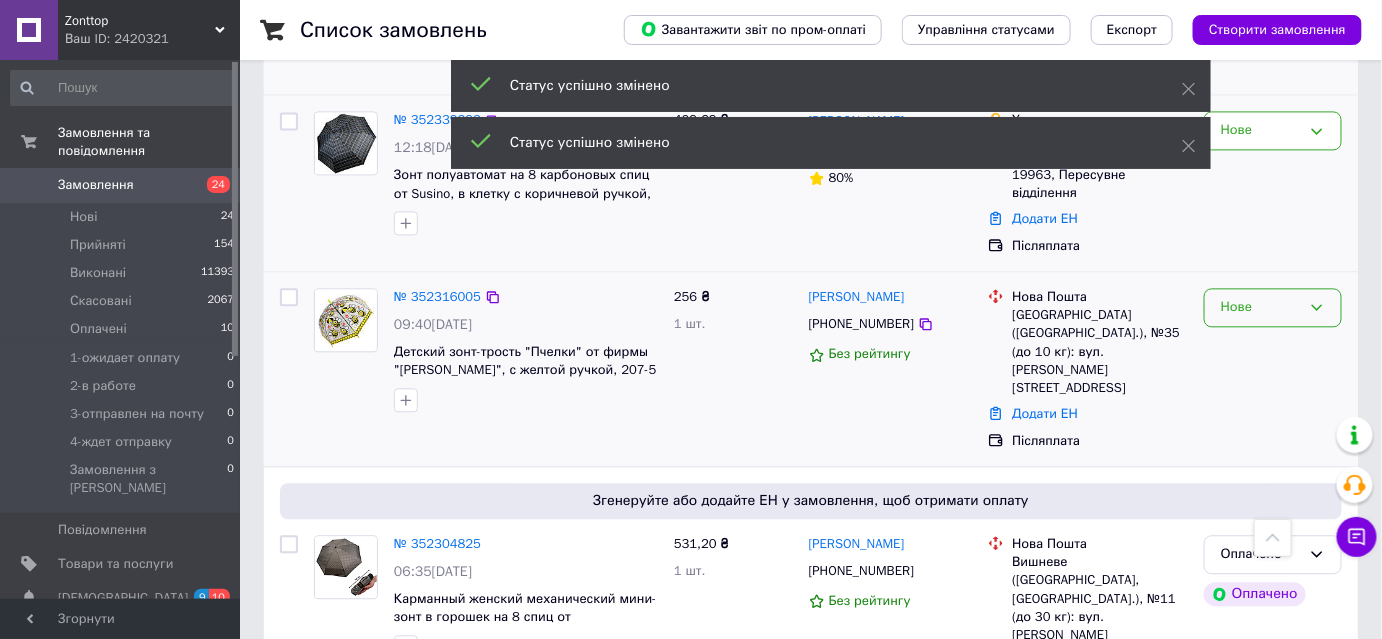 click on "Нове" at bounding box center (1261, 307) 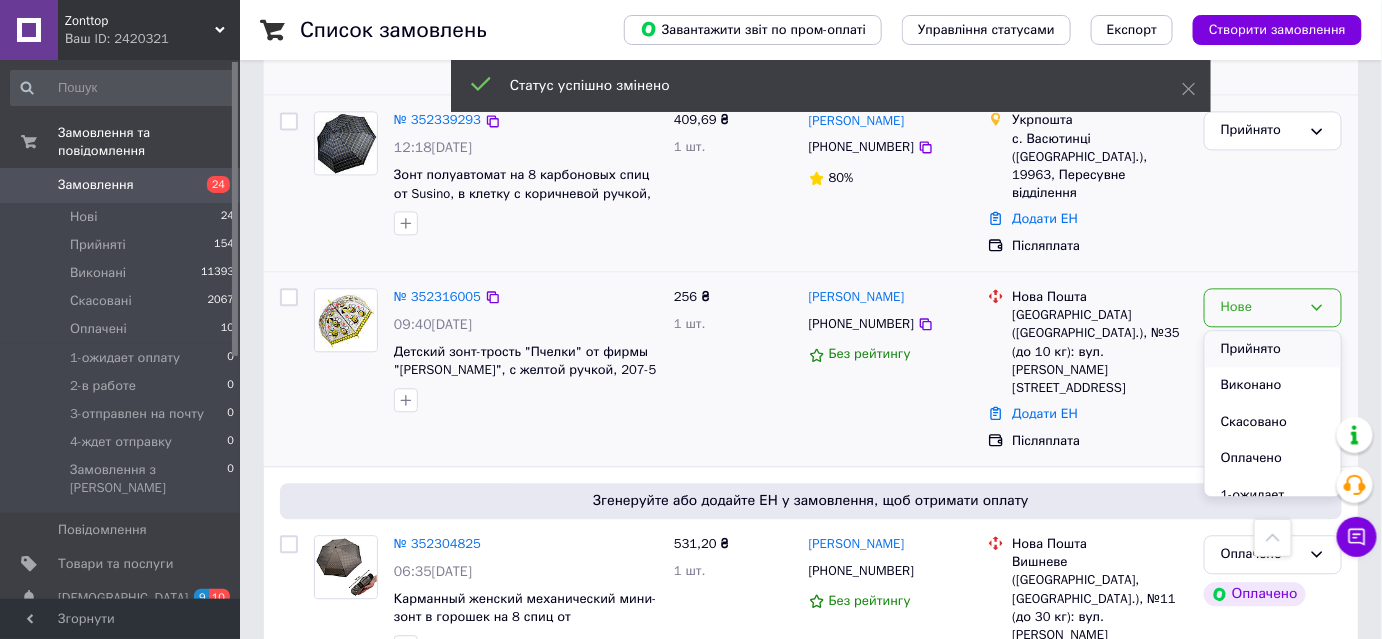 click on "Прийнято" at bounding box center (1273, 349) 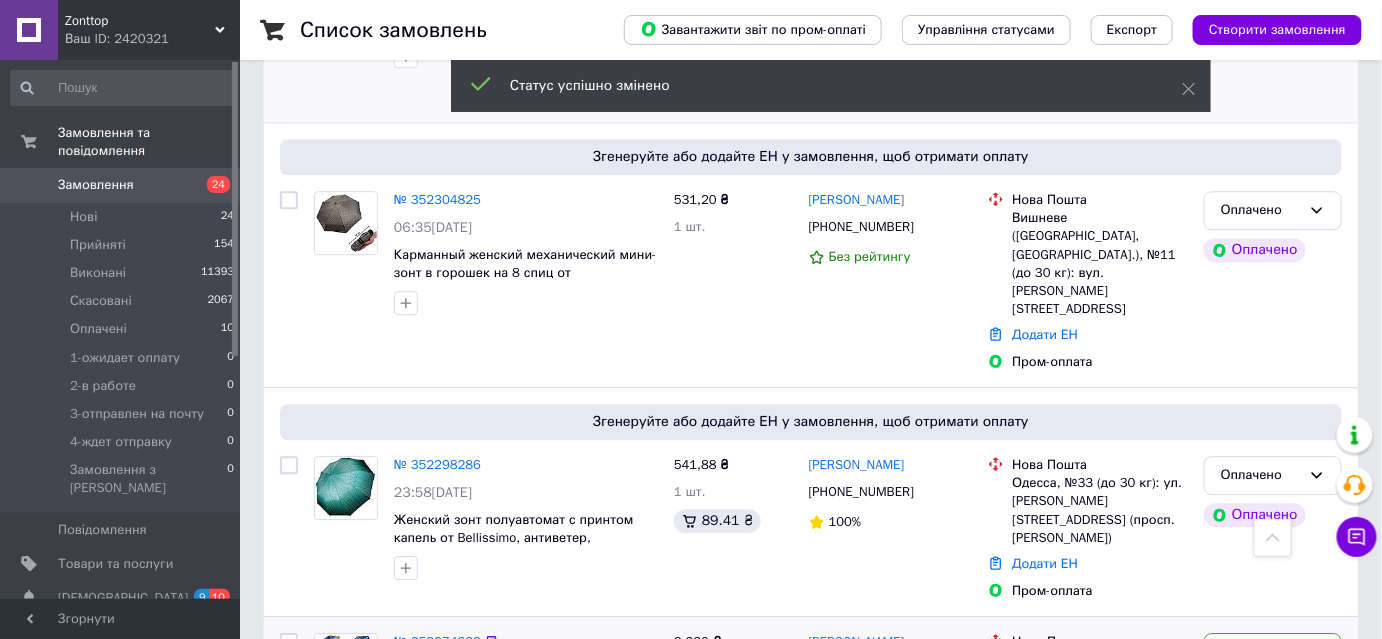 scroll, scrollTop: 1818, scrollLeft: 0, axis: vertical 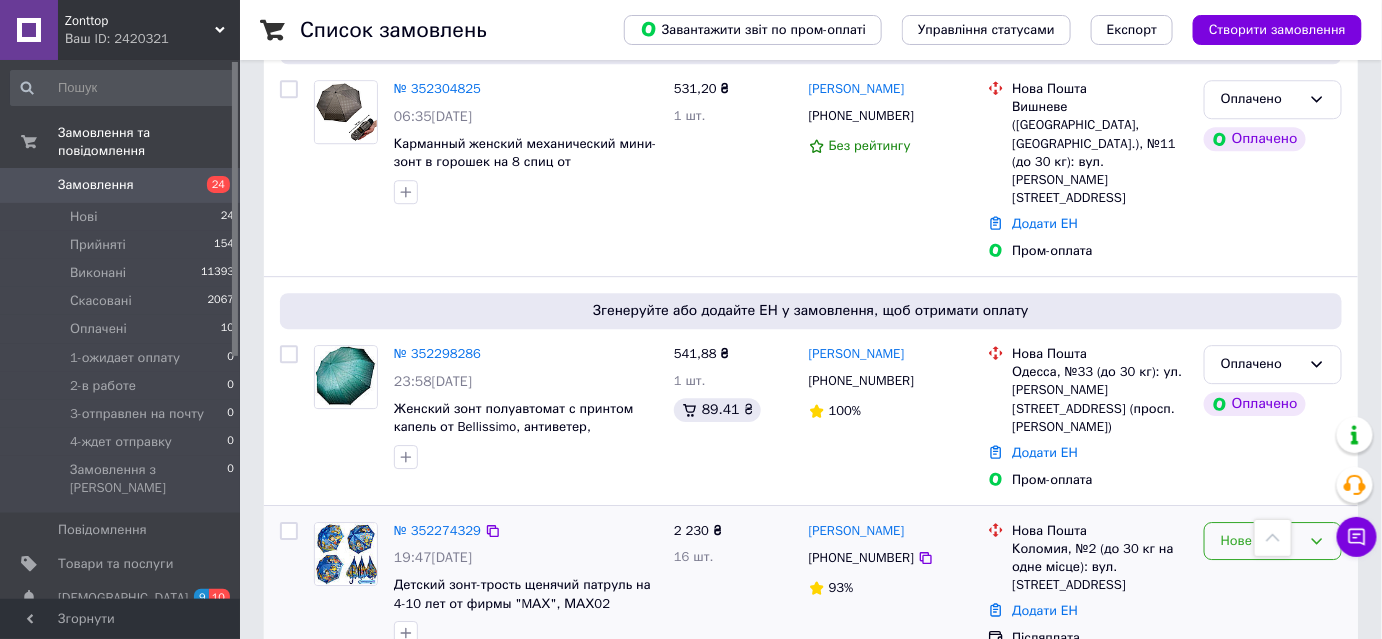 click on "Нове" at bounding box center [1273, 541] 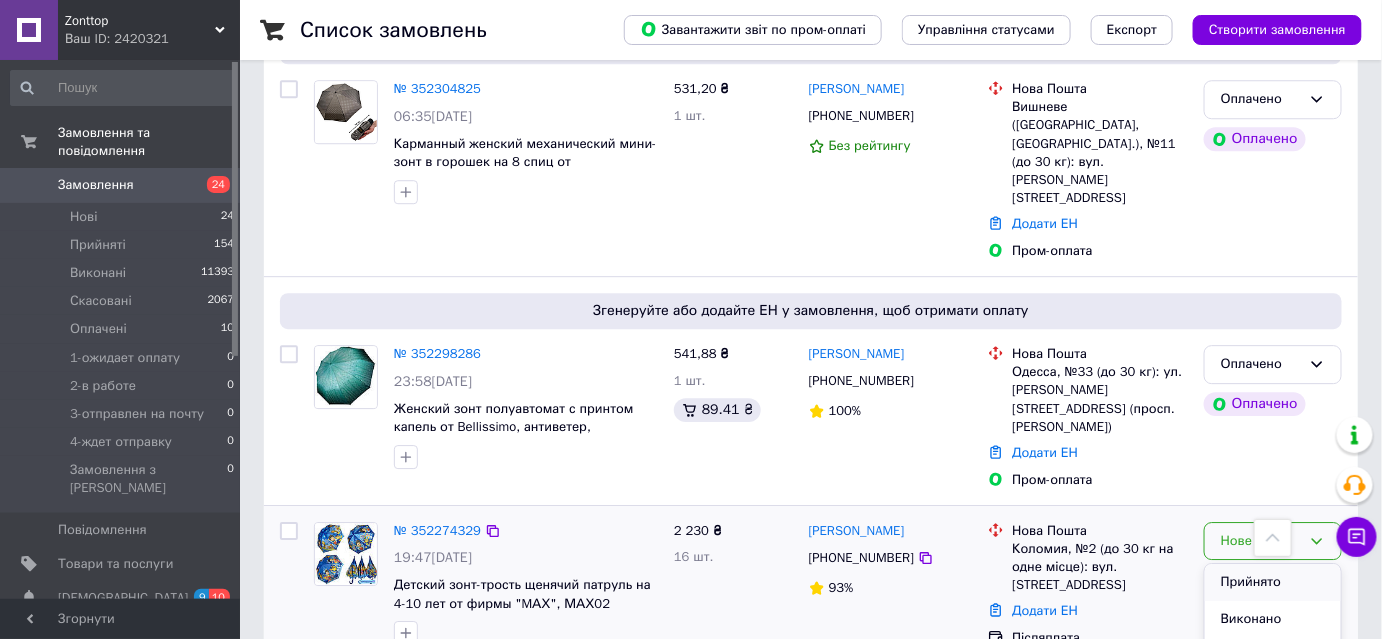click on "Прийнято" at bounding box center [1273, 582] 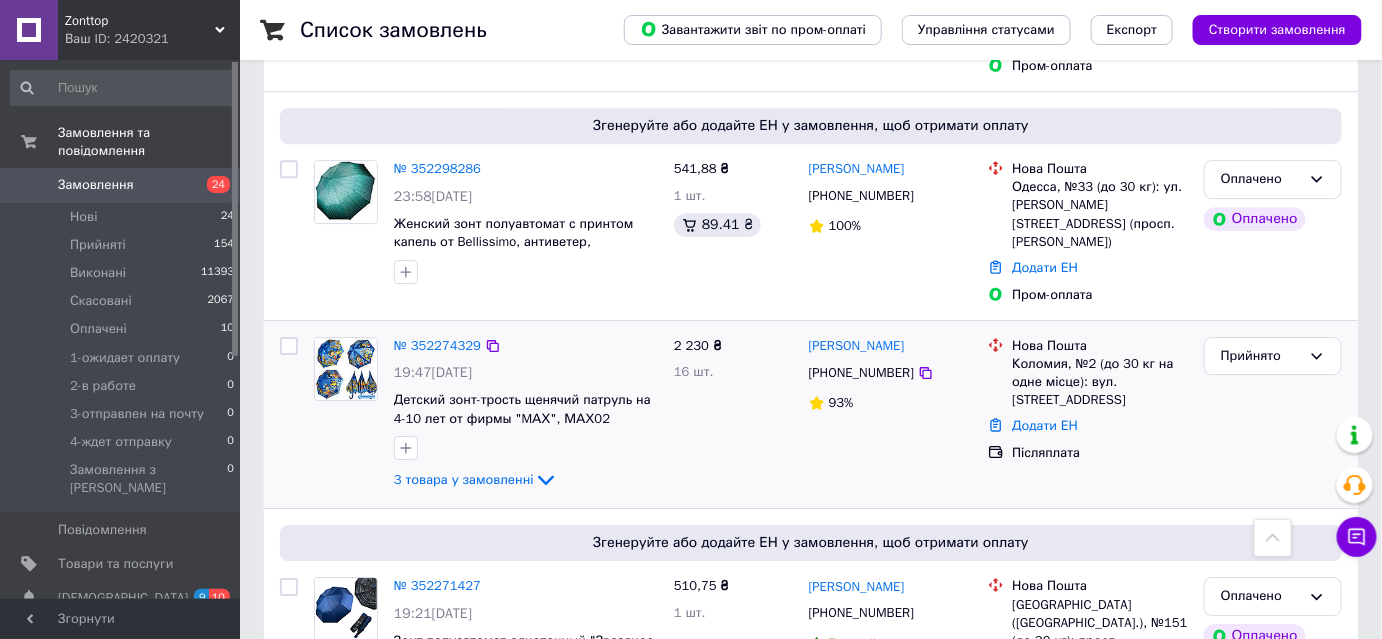 scroll, scrollTop: 0, scrollLeft: 0, axis: both 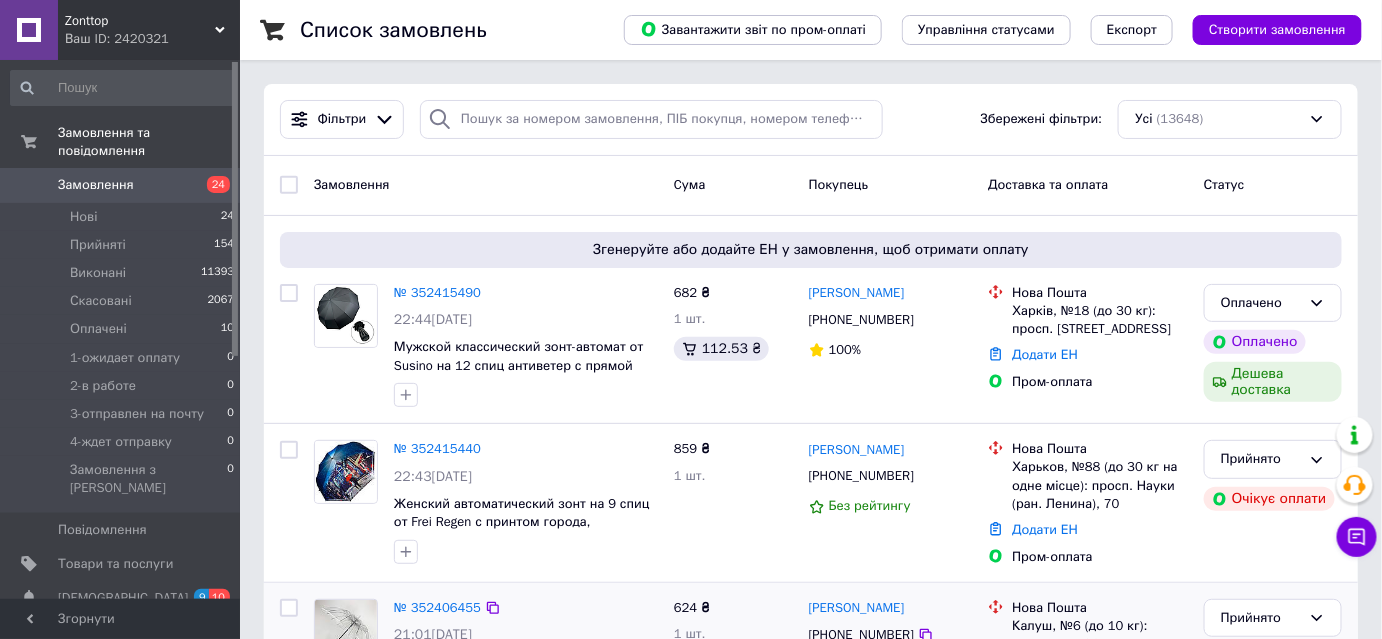 click on "Замовлення" at bounding box center [121, 185] 